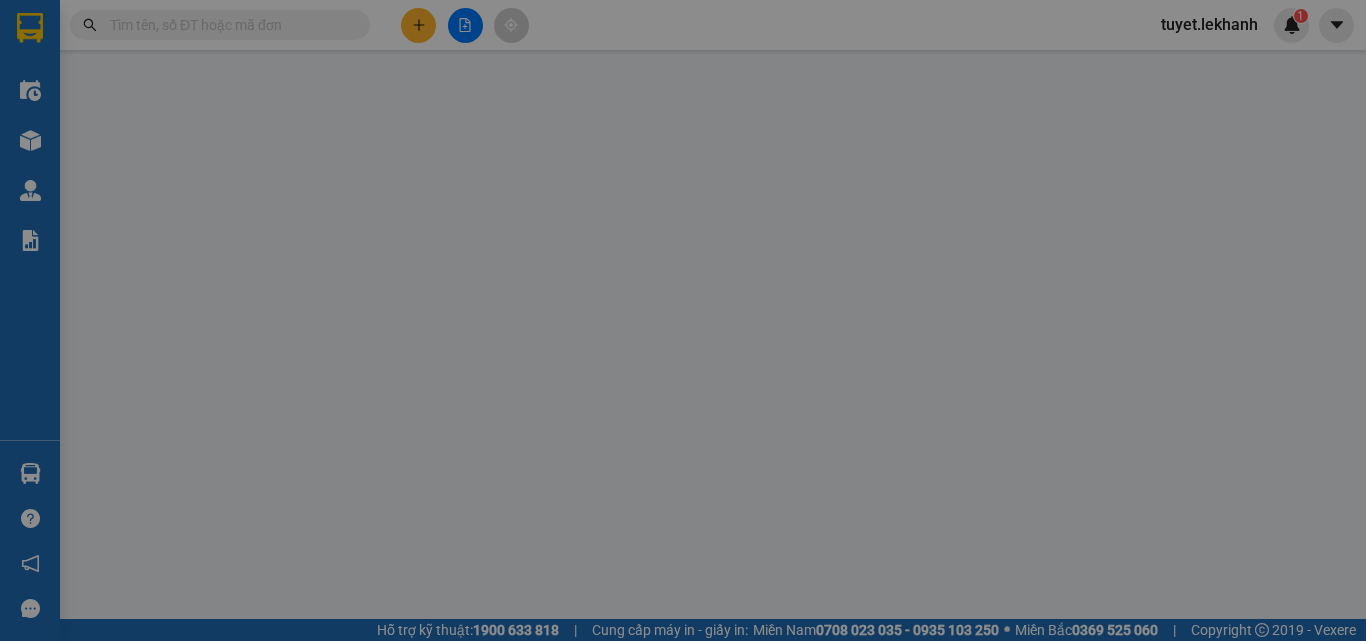scroll, scrollTop: 0, scrollLeft: 0, axis: both 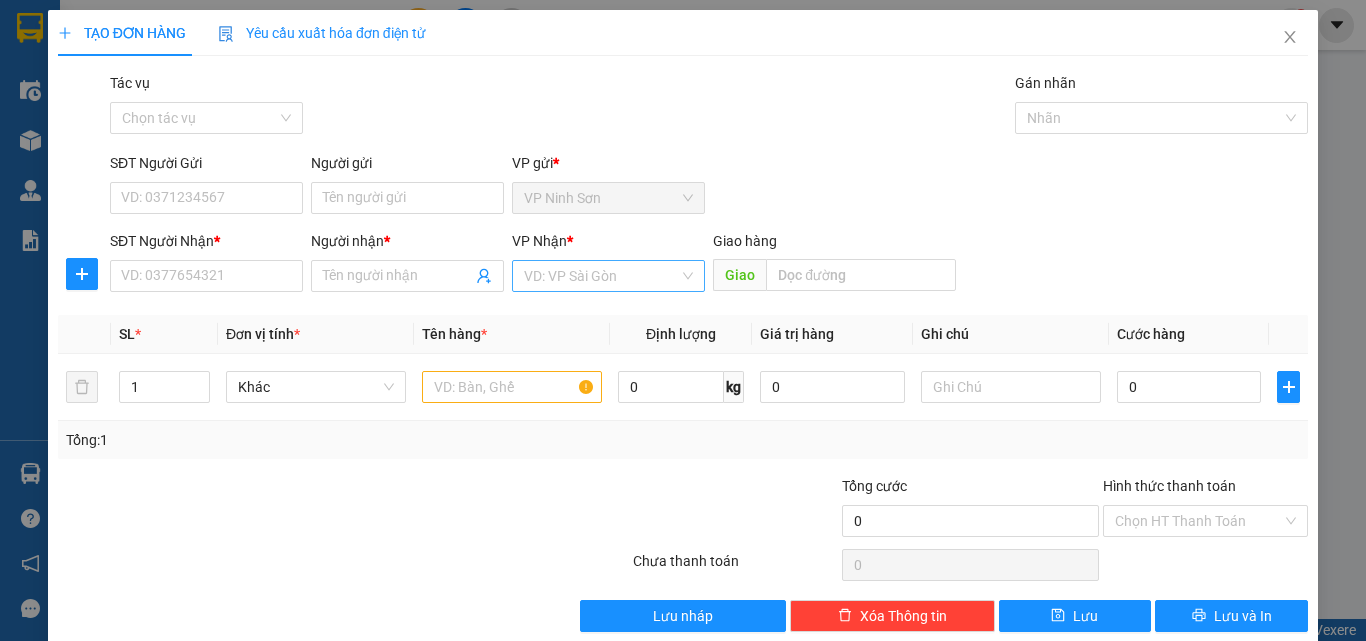 click at bounding box center [601, 276] 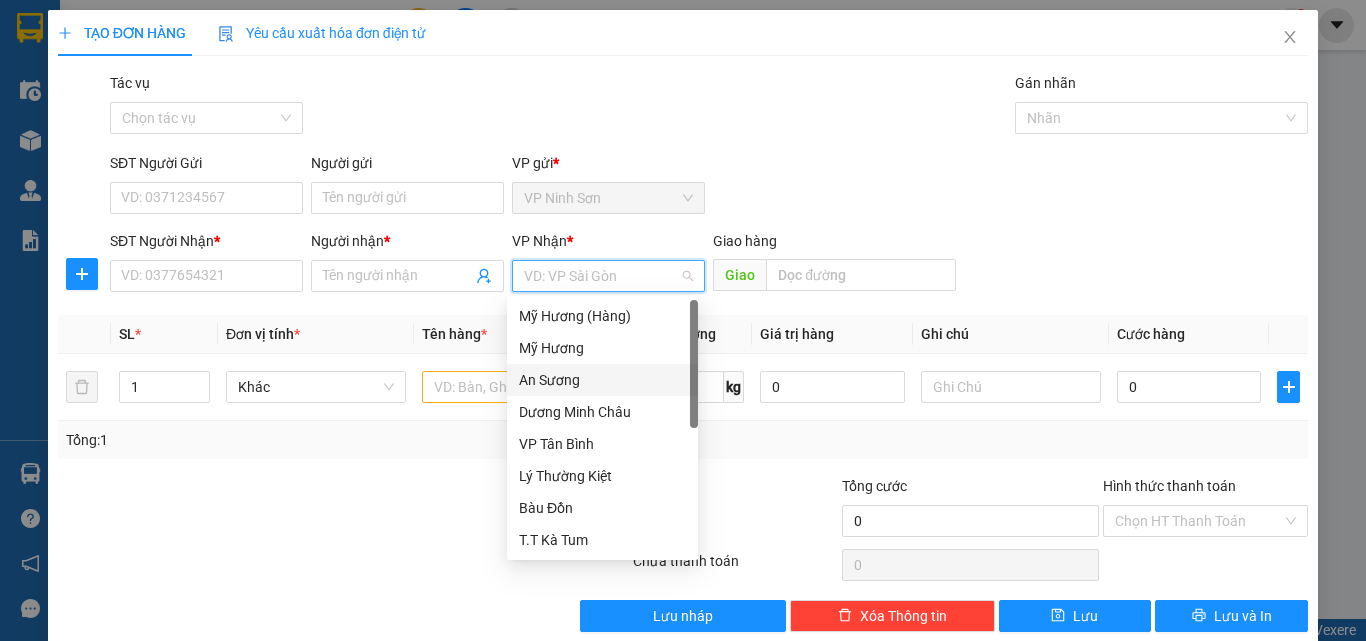 click on "An Sương" at bounding box center [602, 380] 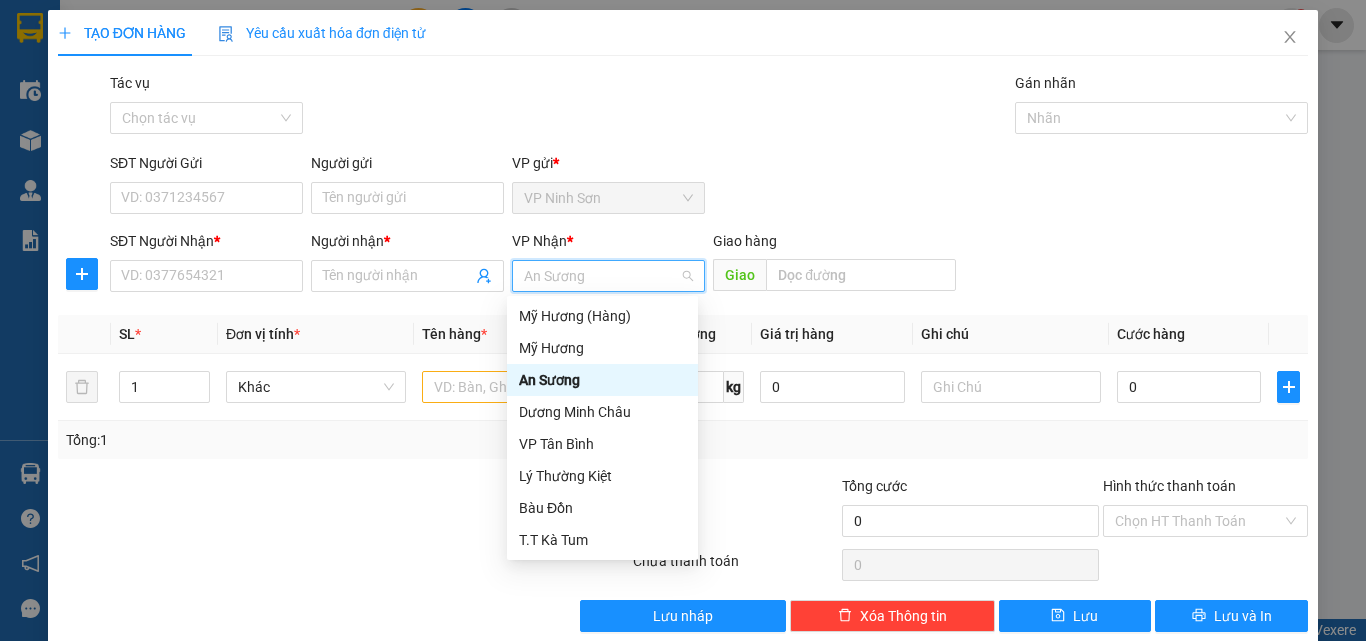 click on "An Sương" at bounding box center (602, 380) 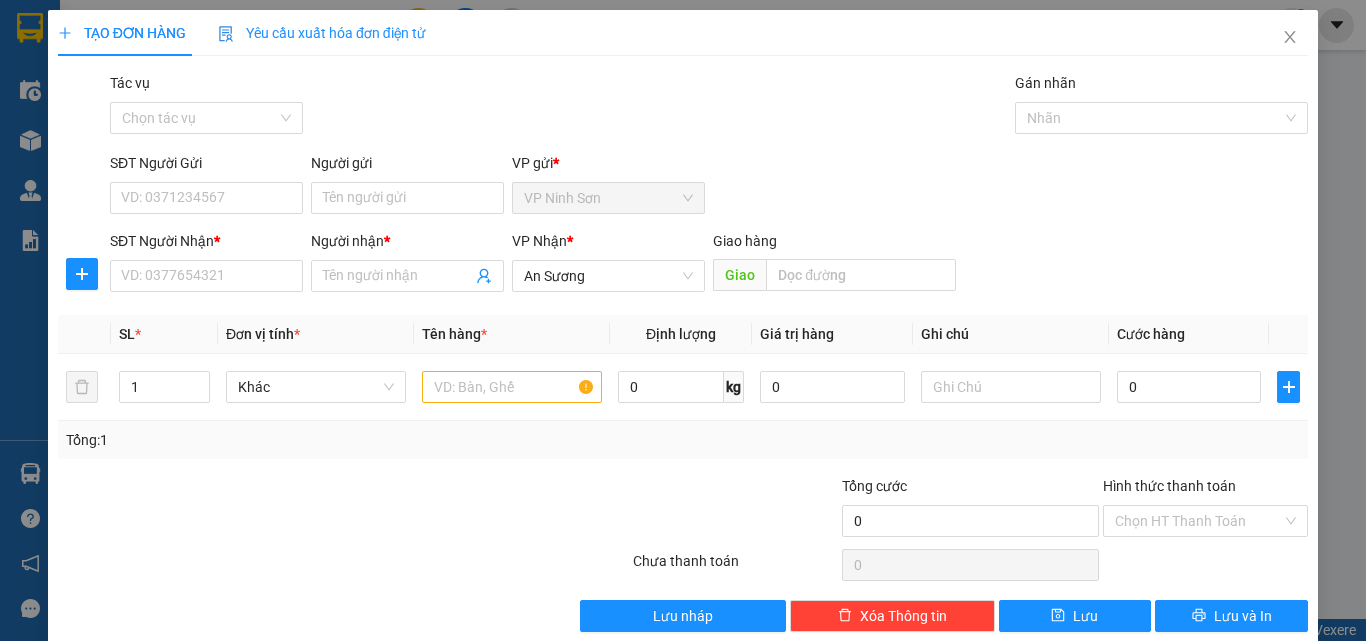 click on "SĐT Người Gửi VD: 0371234567" at bounding box center (206, 187) 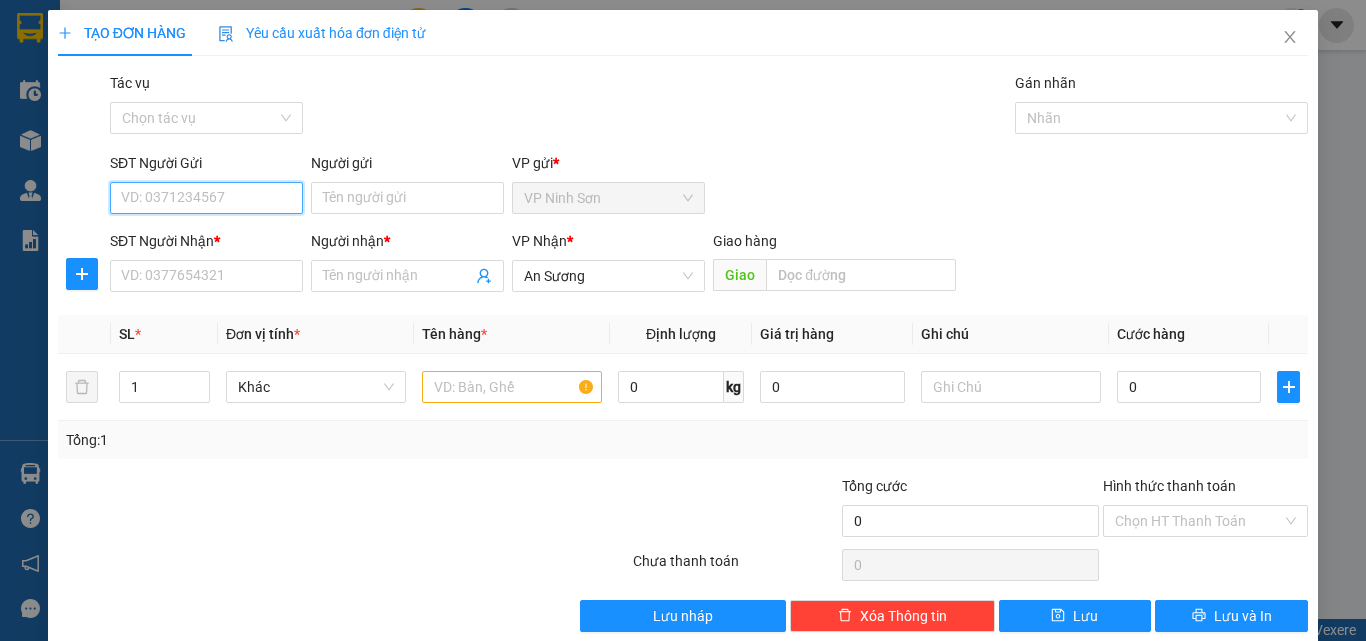 click on "SĐT Người Gửi" at bounding box center (206, 198) 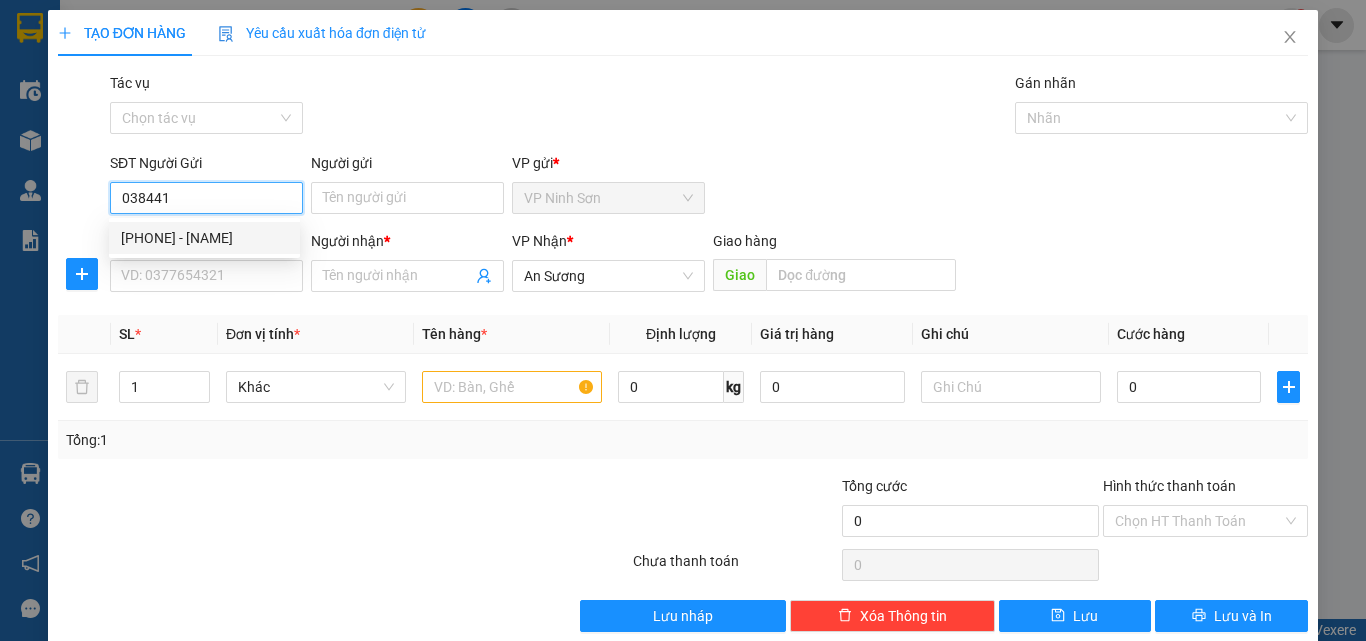 click on "[PHONE] - [NAME]" at bounding box center (204, 238) 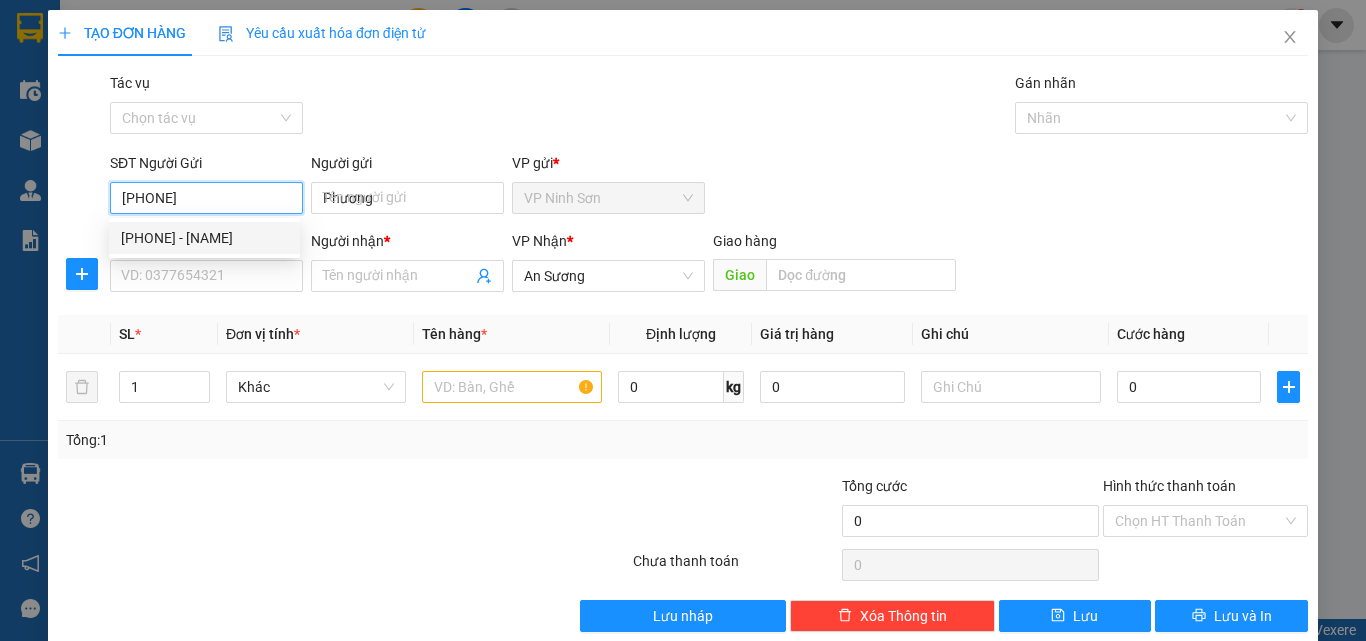 type on "40.000" 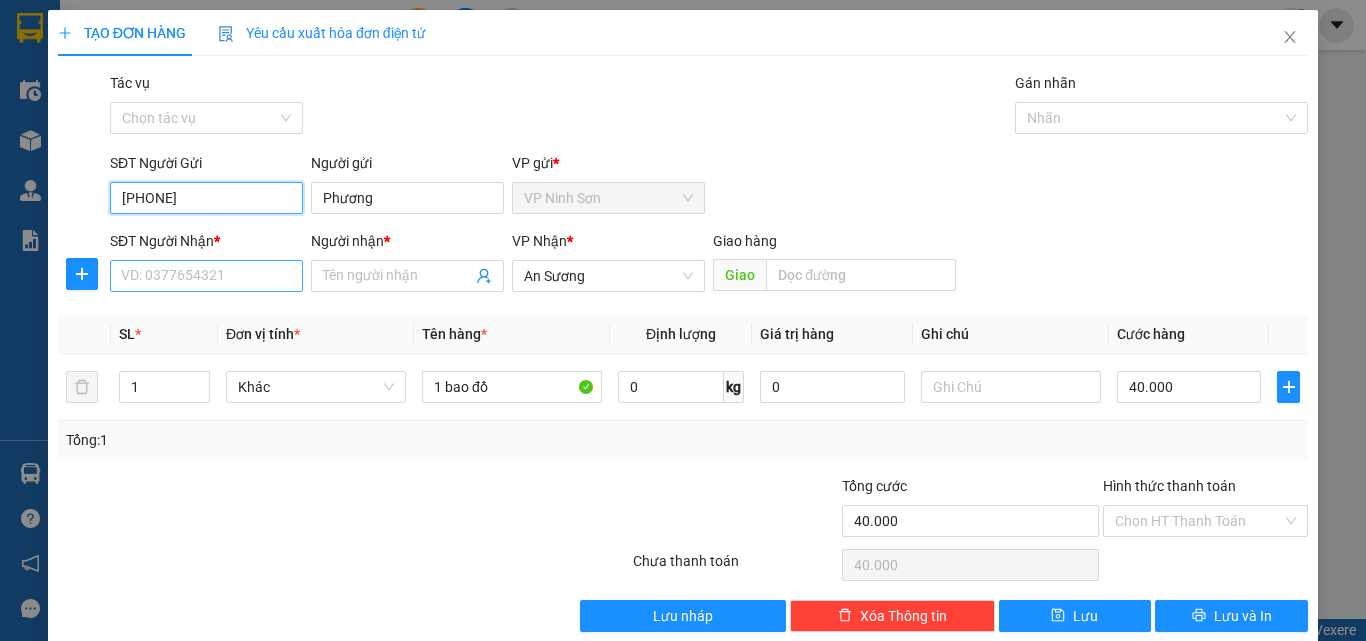 type on "[PHONE]" 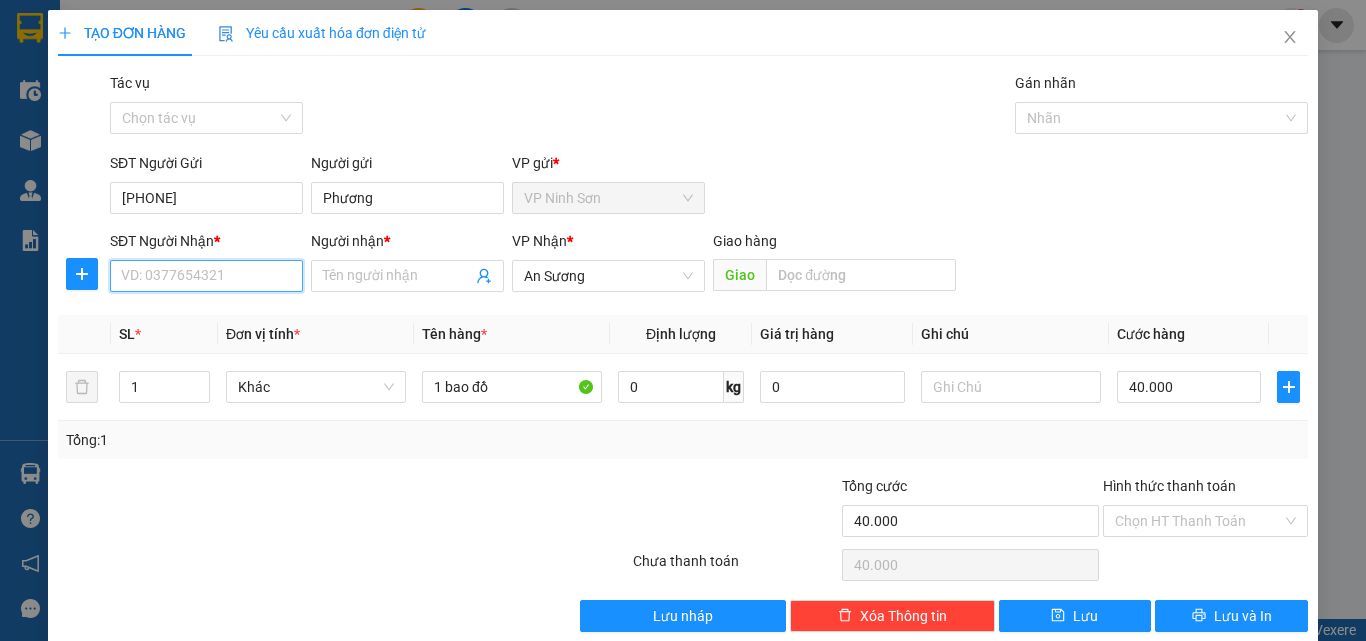 click on "SĐT Người Nhận  *" at bounding box center [206, 276] 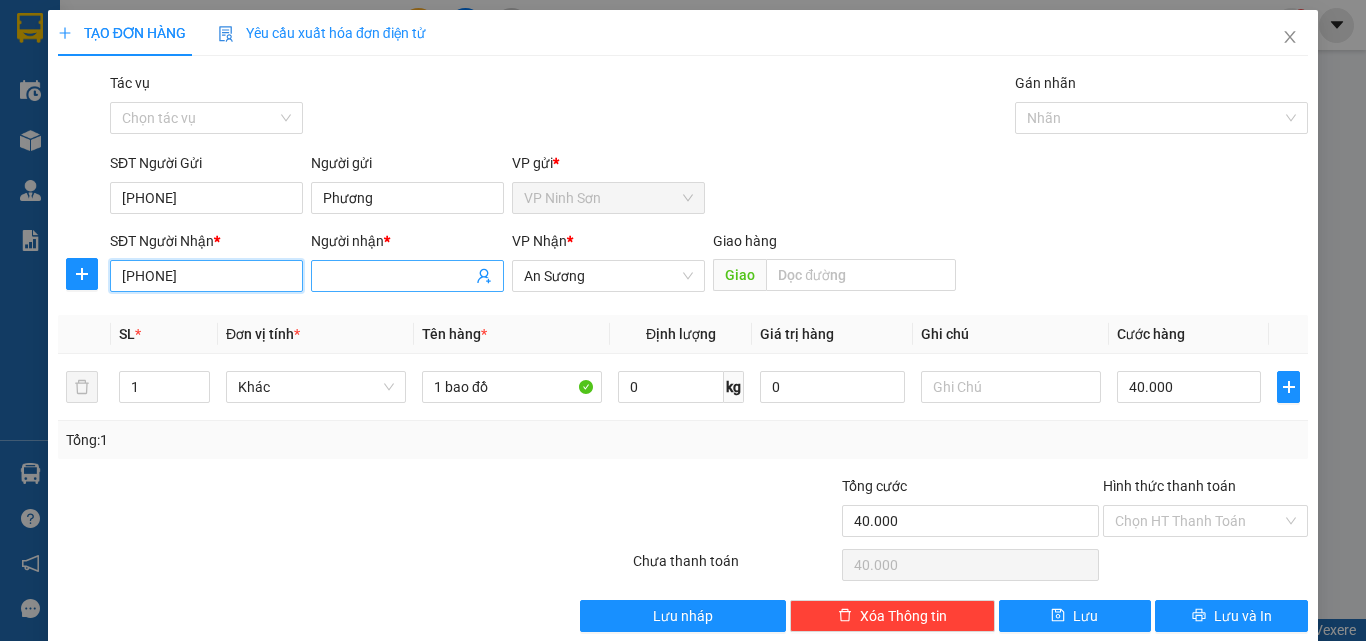 type on "[PHONE]" 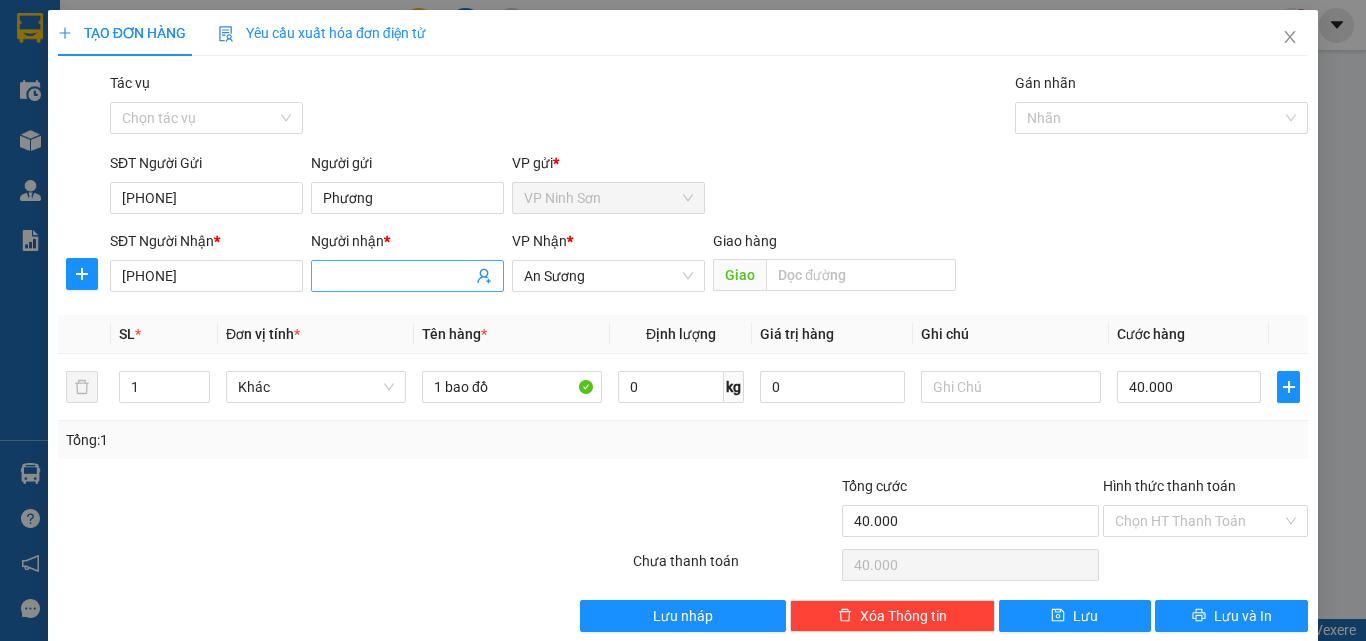 click on "Người nhận  *" at bounding box center (397, 276) 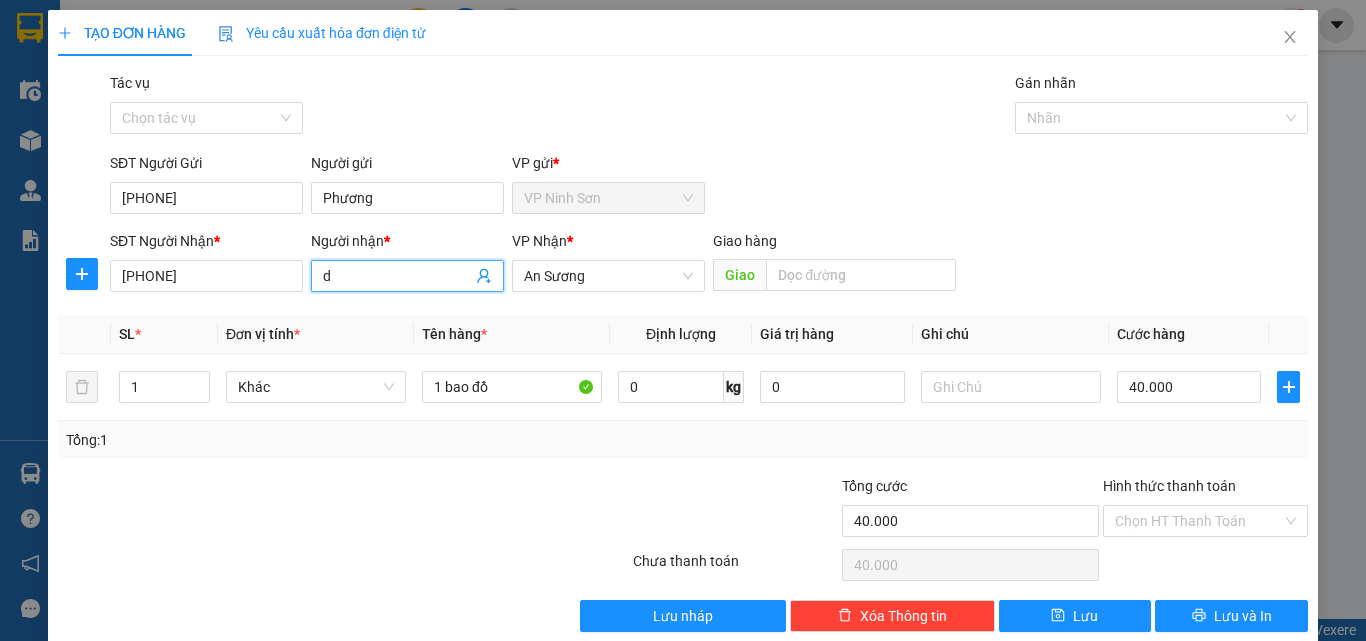 type on "d" 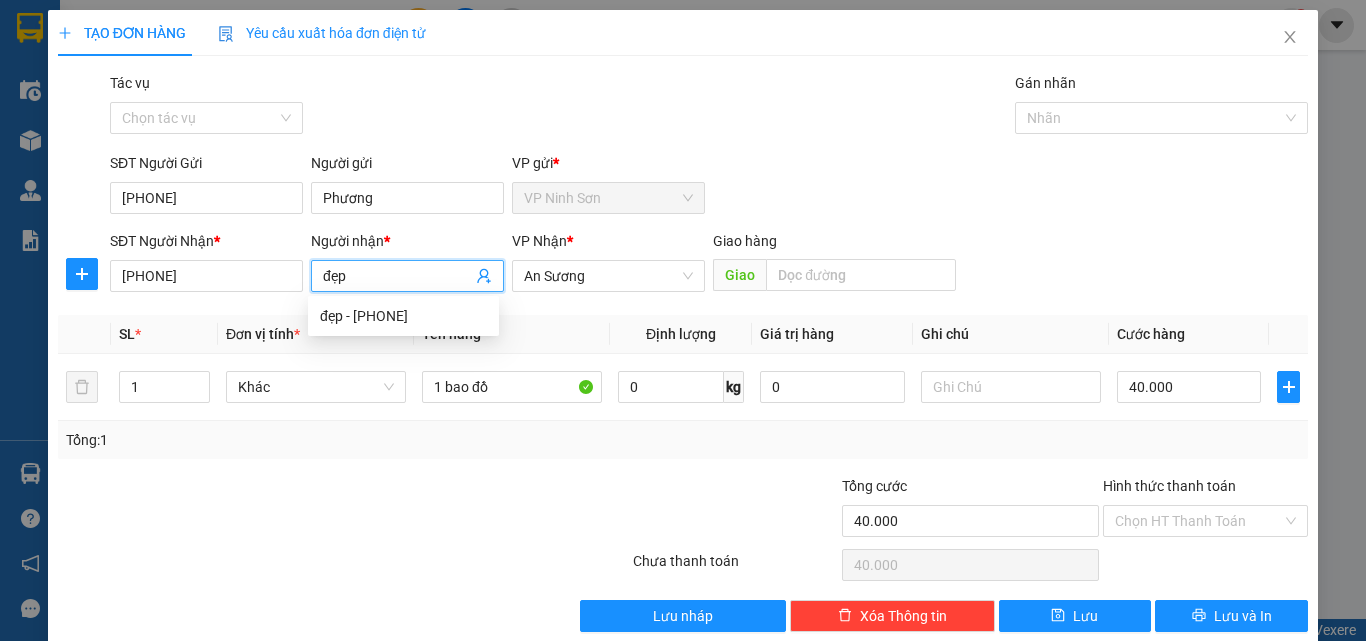 type on "đẹp" 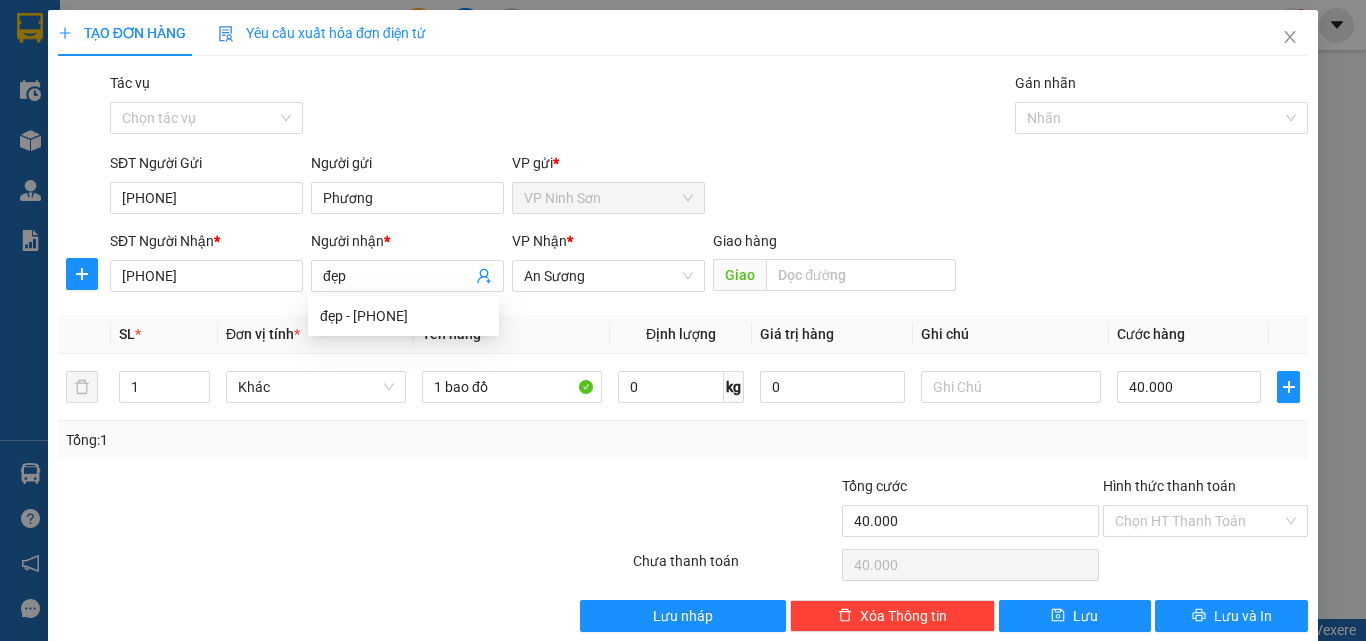 click on "TẠO ĐƠN HÀNG Yêu cầu xuất hóa đơn điện tử Transit Pickup Surcharge Ids Transit Deliver Surcharge Ids Transit Deliver Surcharge Transit Deliver Surcharge Tác vụ Chọn tác vụ Gán nhãn   Nhãn SĐT Người Gửi [PHONE] Người gửi [NAME] VP gửi  * VP Ninh Sơn SĐT Người Nhận  * [PHONE] Người nhận  * [NAME] VP Nhận  * [NAME] Giao hàng Giao SL  * Đơn vị tính  * Tên hàng  * Định lượng Giá trị hàng Ghi chú Cước hàng                   1 Khác 1 bao đồ 0 kg 0 40.000 Tổng:  1 Tổng cước 40.000 Hình thức thanh toán Chọn HT Thanh Toán Số tiền thu trước 0 Chưa thanh toán 40.000 Chọn HT Thanh Toán Lưu nháp Xóa Thông tin Lưu Lưu và In" at bounding box center [683, 321] 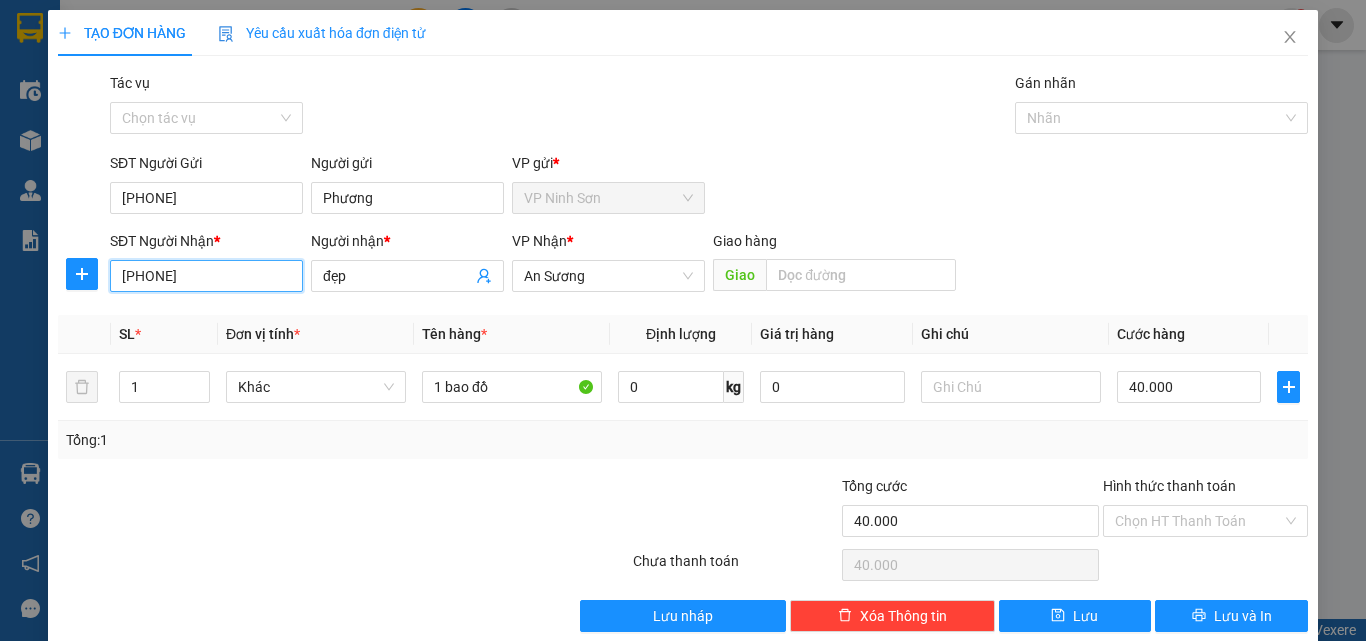 click on "[PHONE]" at bounding box center [206, 276] 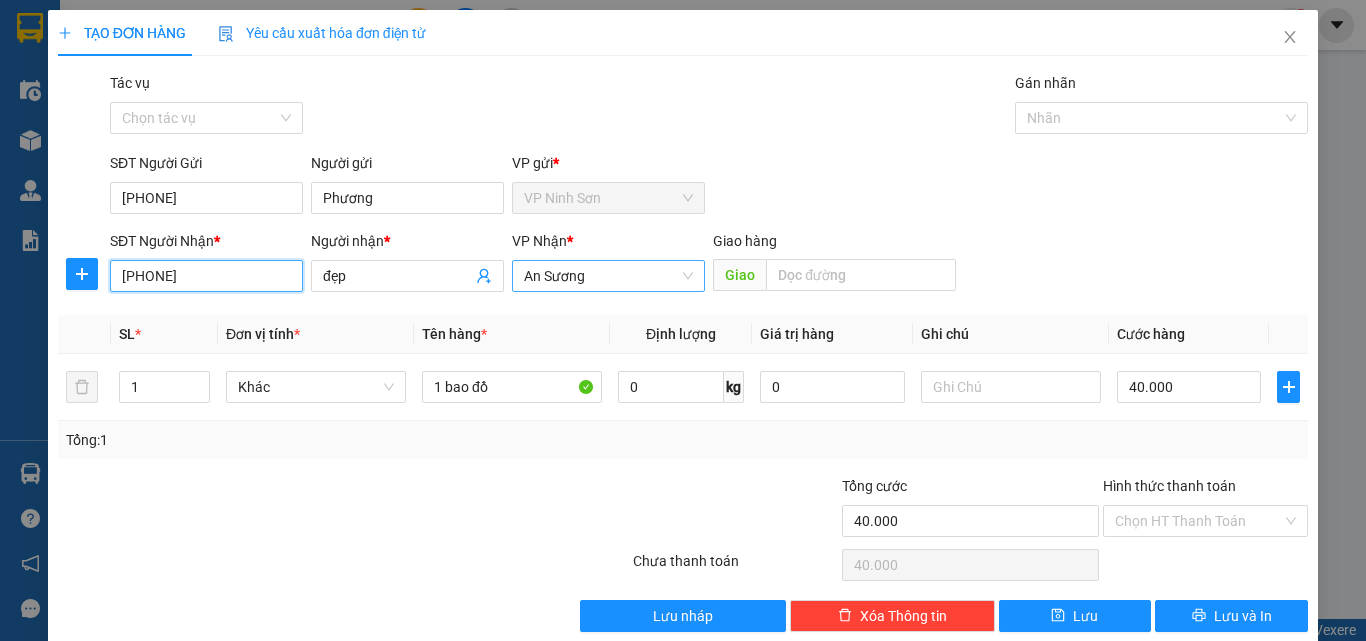 click on "An Sương" at bounding box center (608, 276) 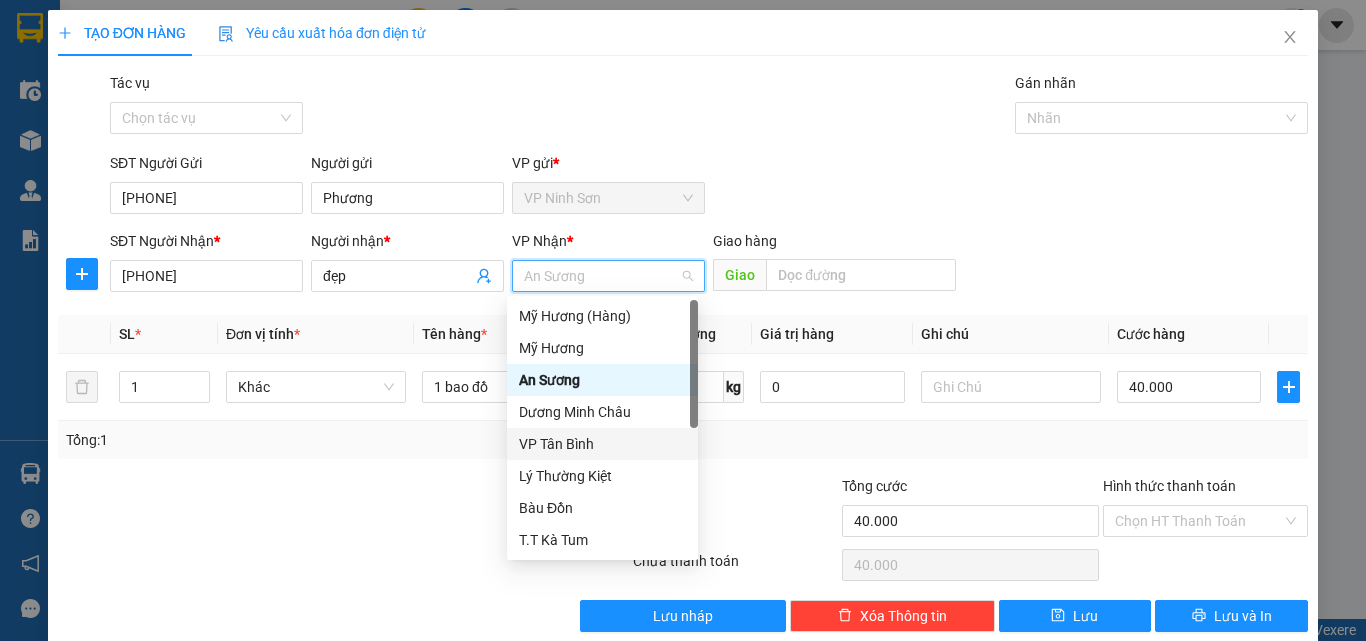 click on "VP Tân Bình" at bounding box center (602, 444) 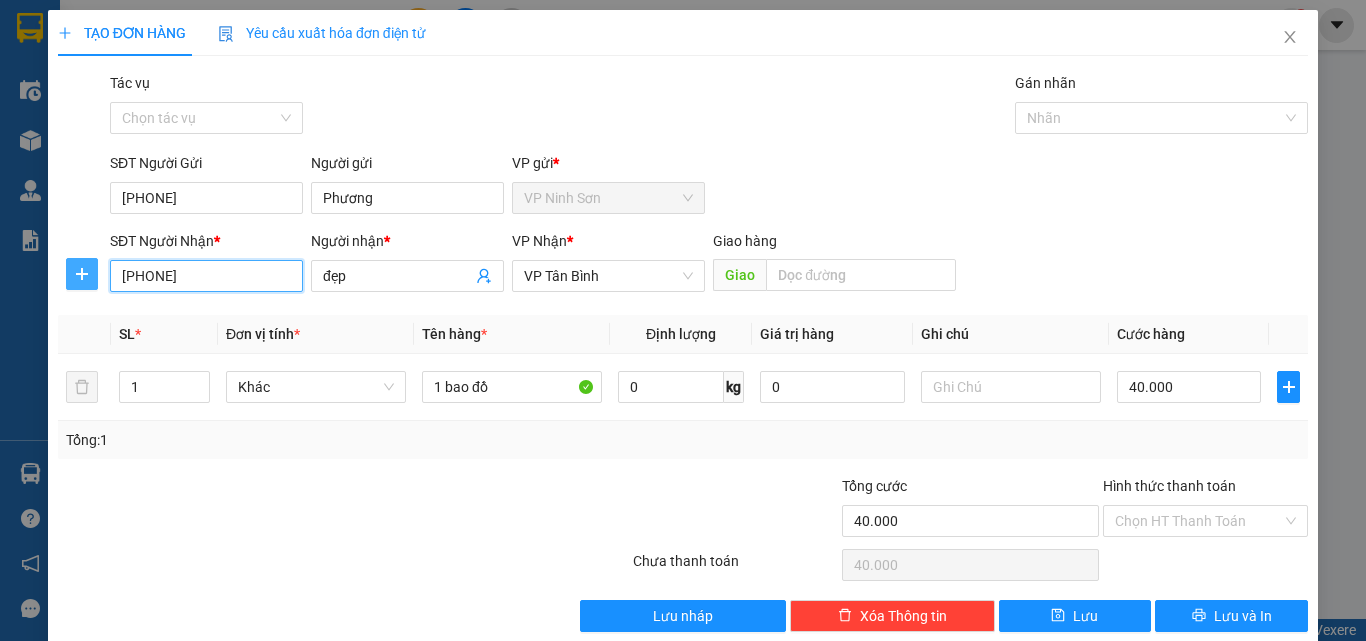drag, startPoint x: 233, startPoint y: 279, endPoint x: 85, endPoint y: 267, distance: 148.48569 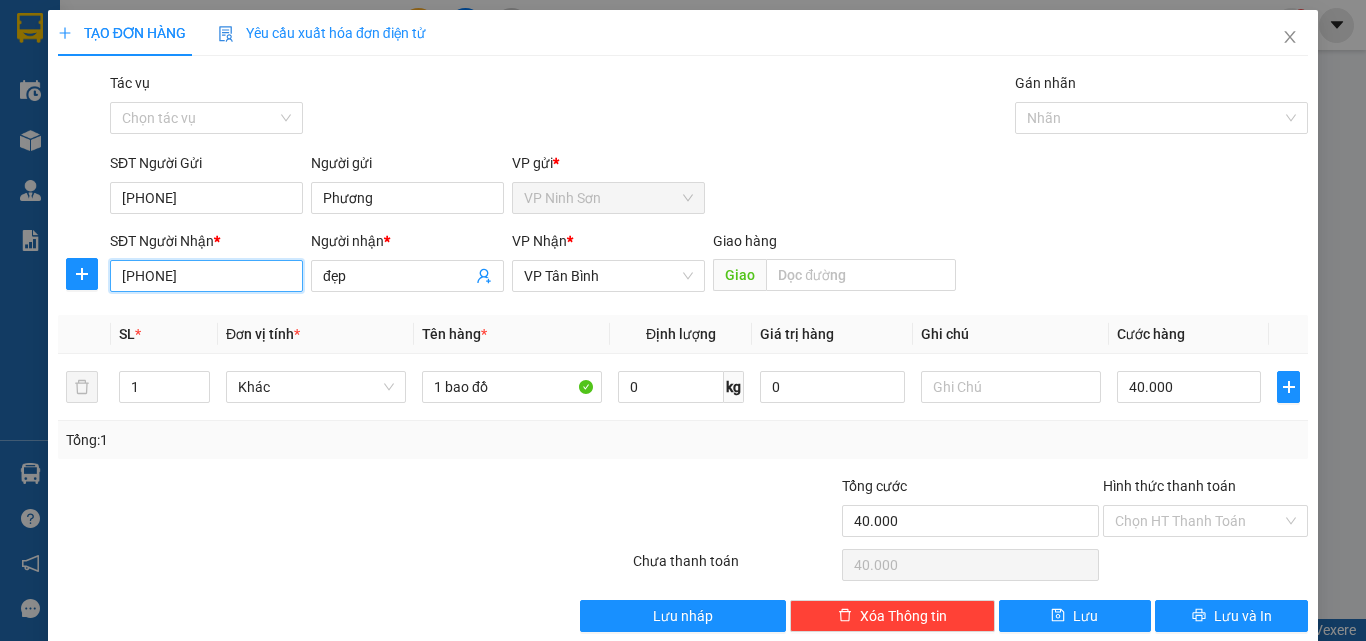 click on "[PHONE]" at bounding box center (206, 276) 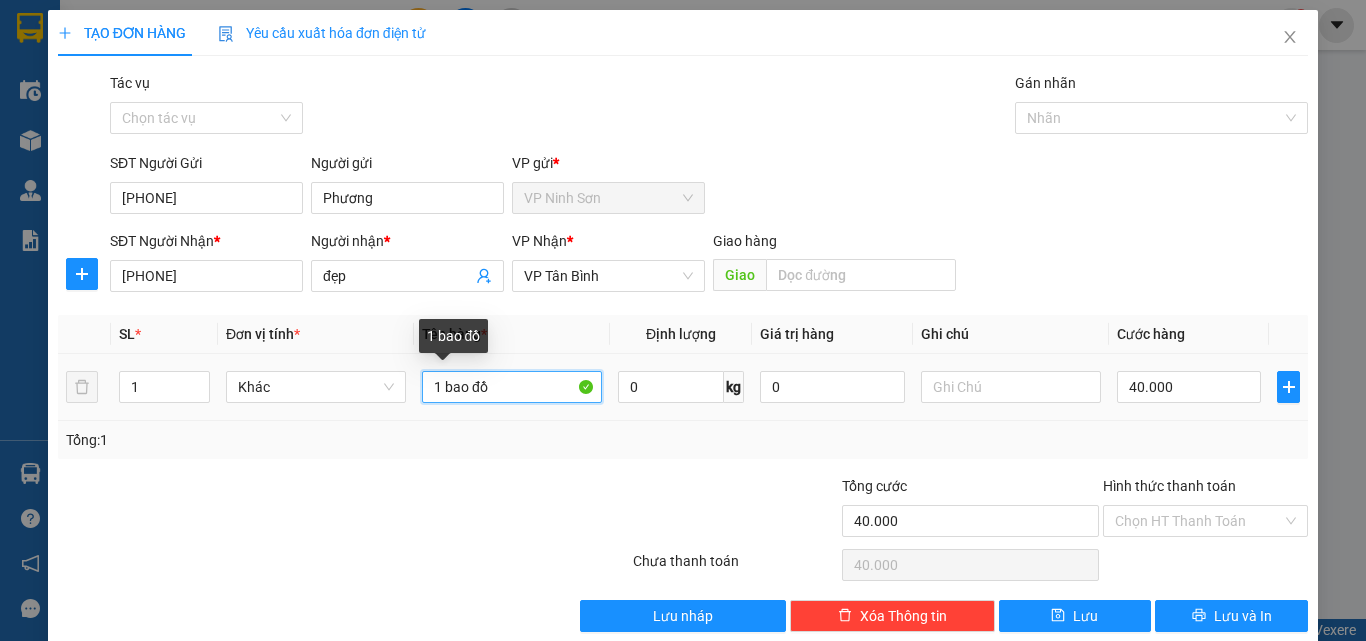 click on "1 bao đồ" at bounding box center (512, 387) 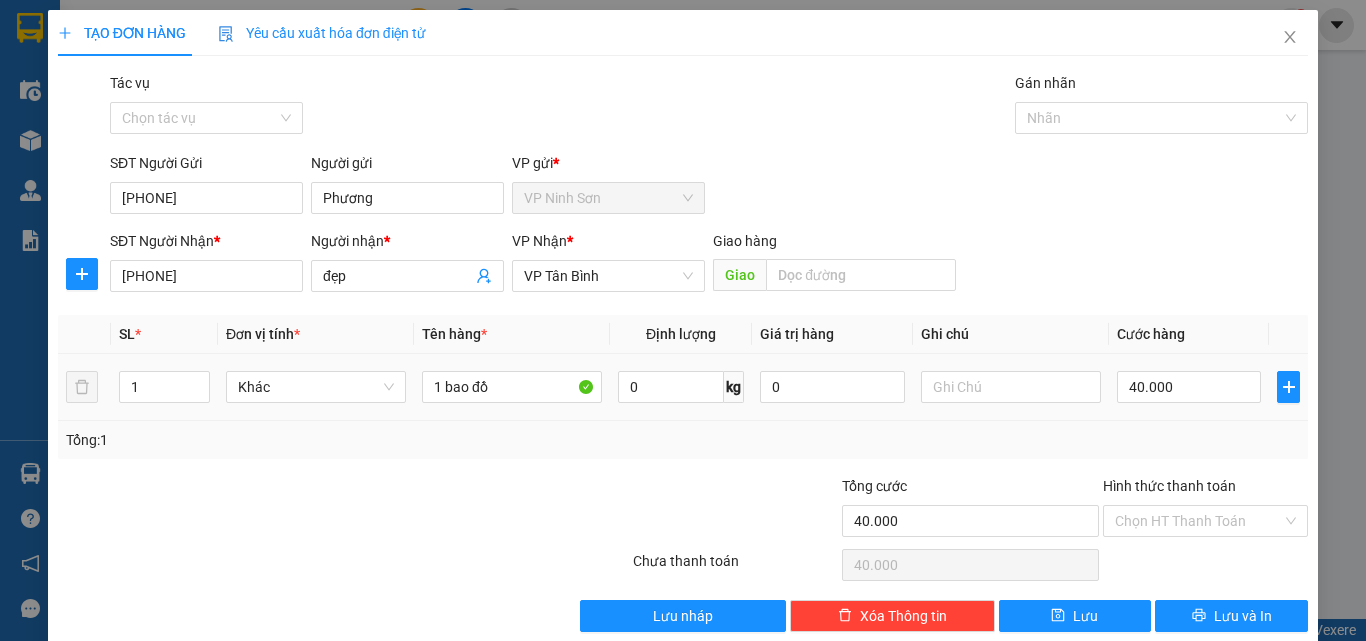 click on "40.000" at bounding box center [1189, 387] 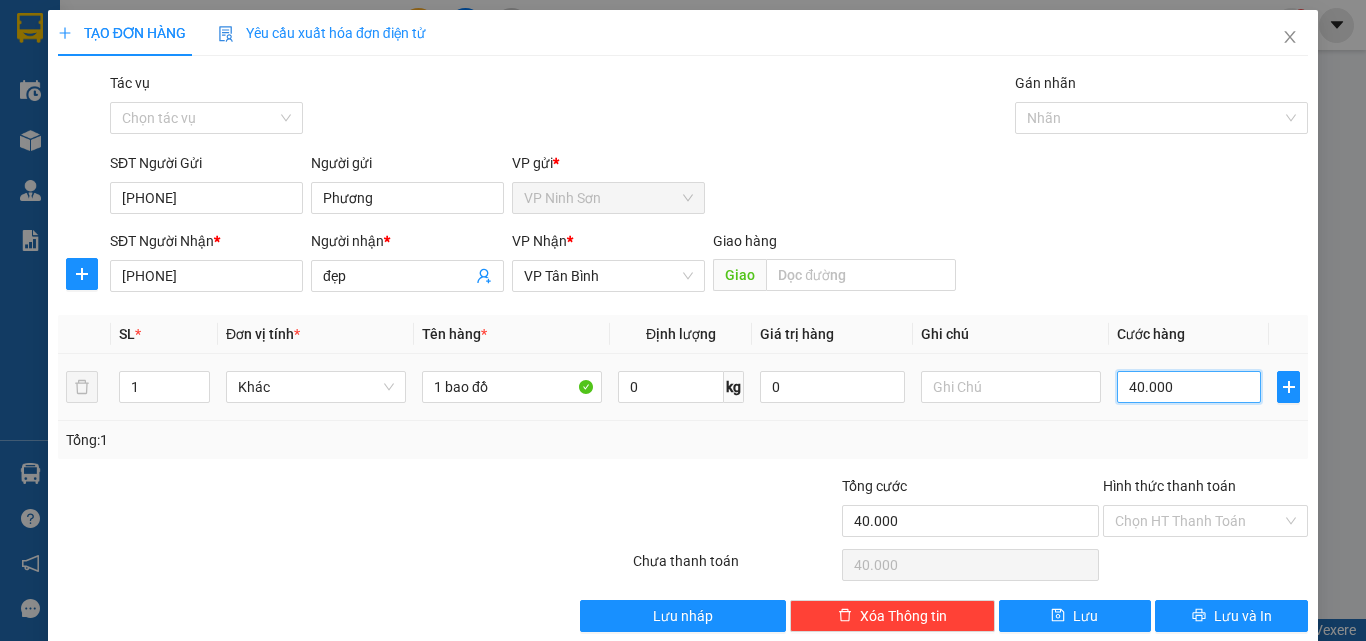 click on "40.000" at bounding box center (1189, 387) 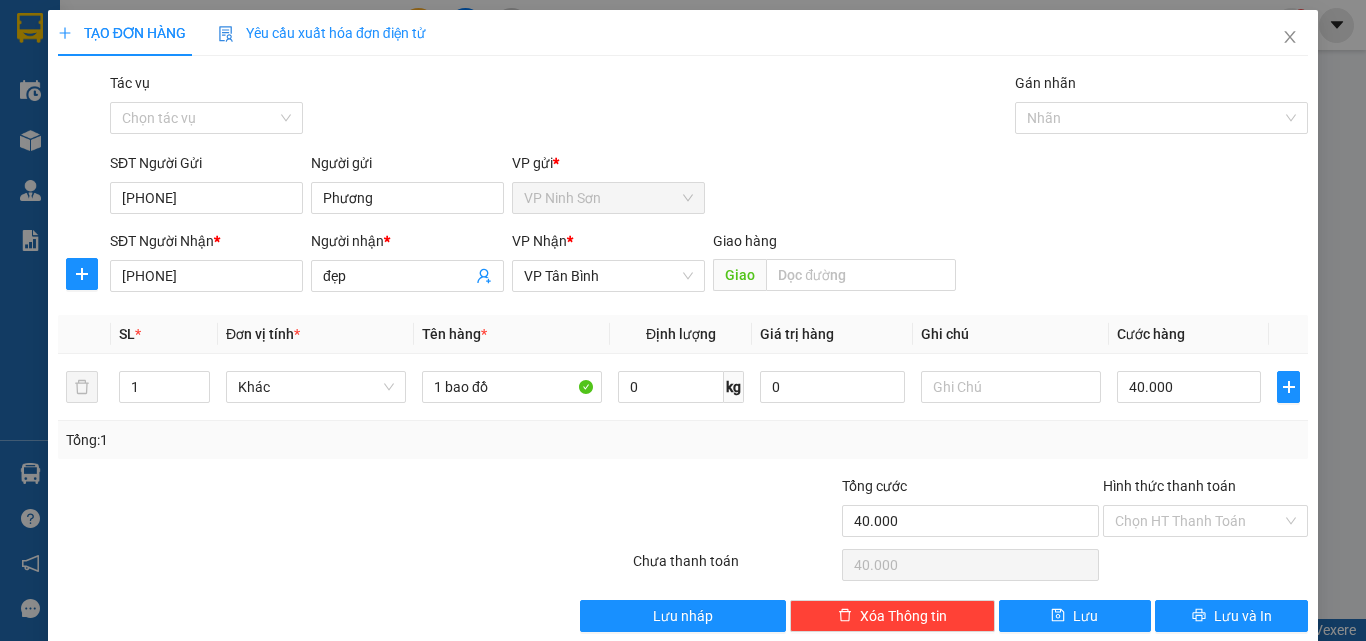 click on "SĐT Người Gửi [PHONE] Người gửi [NAME] VP gửi  * VP Ninh Sơn" at bounding box center (709, 187) 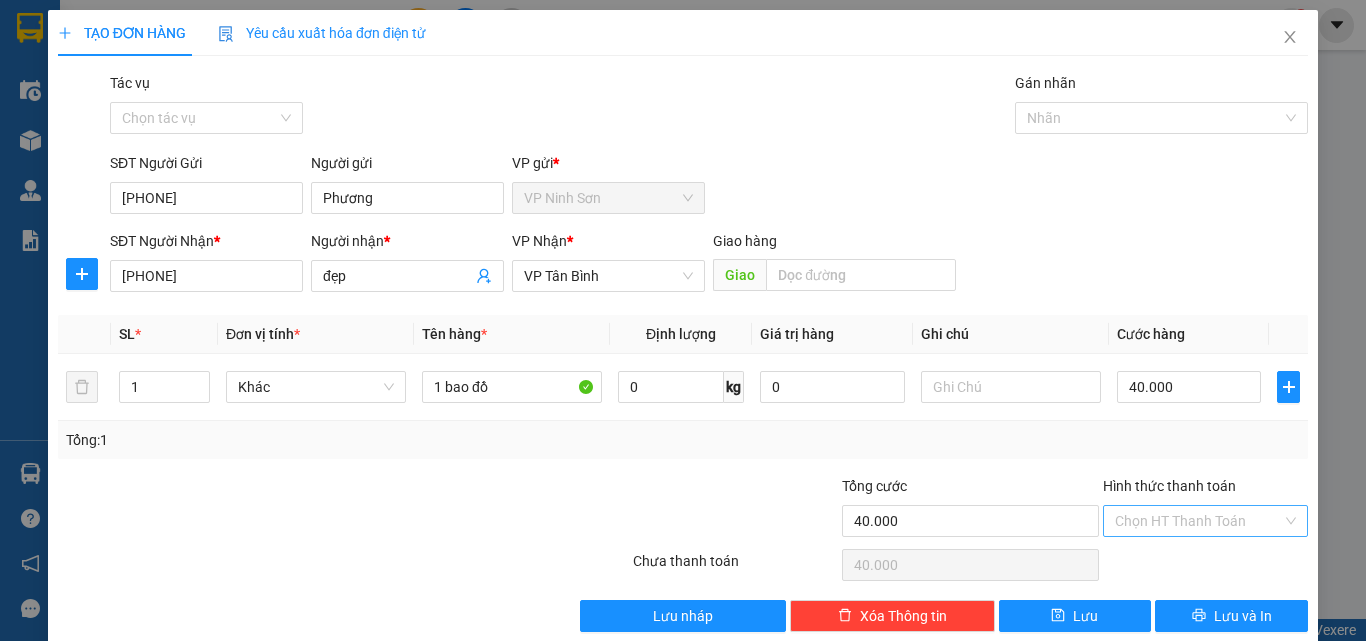 click on "Hình thức thanh toán" at bounding box center (1198, 521) 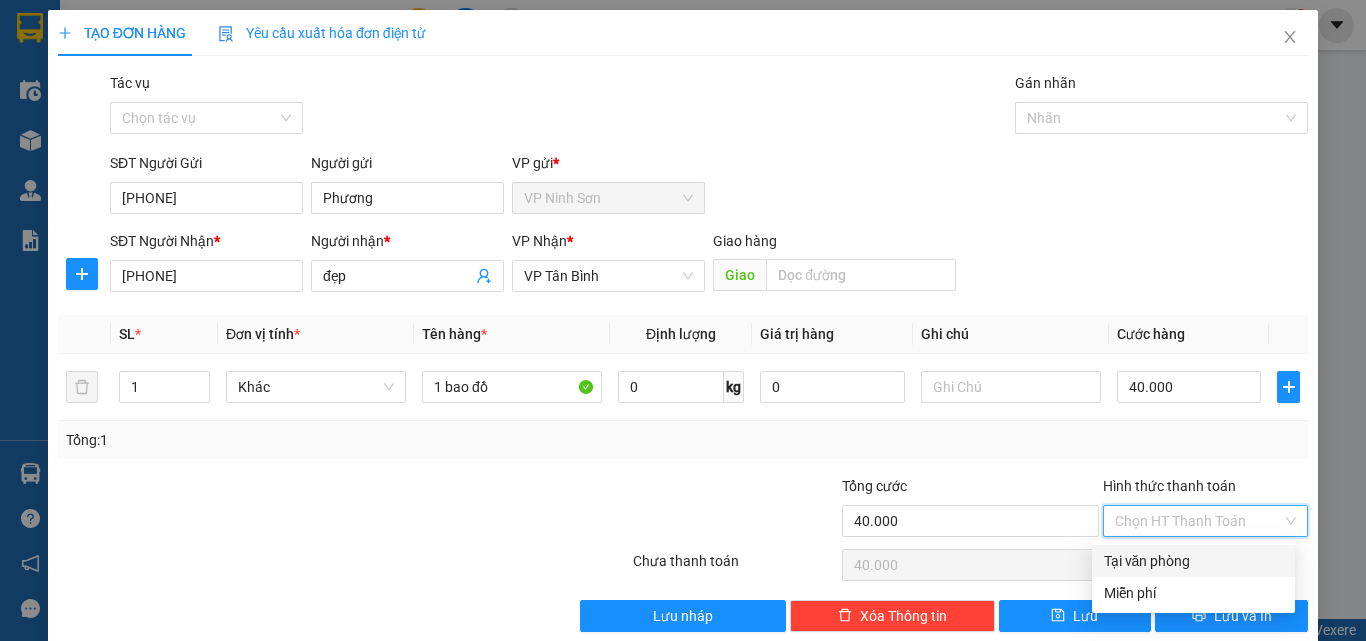click on "Tại văn phòng" at bounding box center (1193, 561) 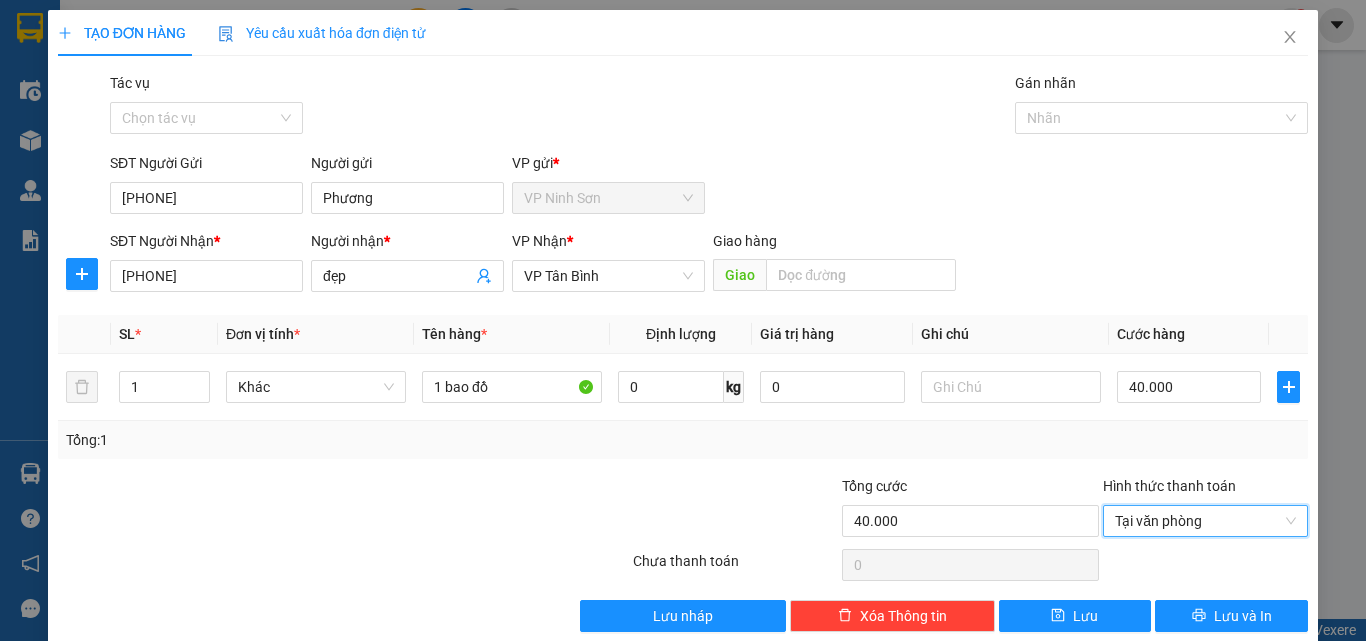 click on "SĐT Người Nhận  * [PHONE] Người nhận  * [NAME] VP Nhận  * VP Tân Bình Giao hàng Giao" at bounding box center (709, 265) 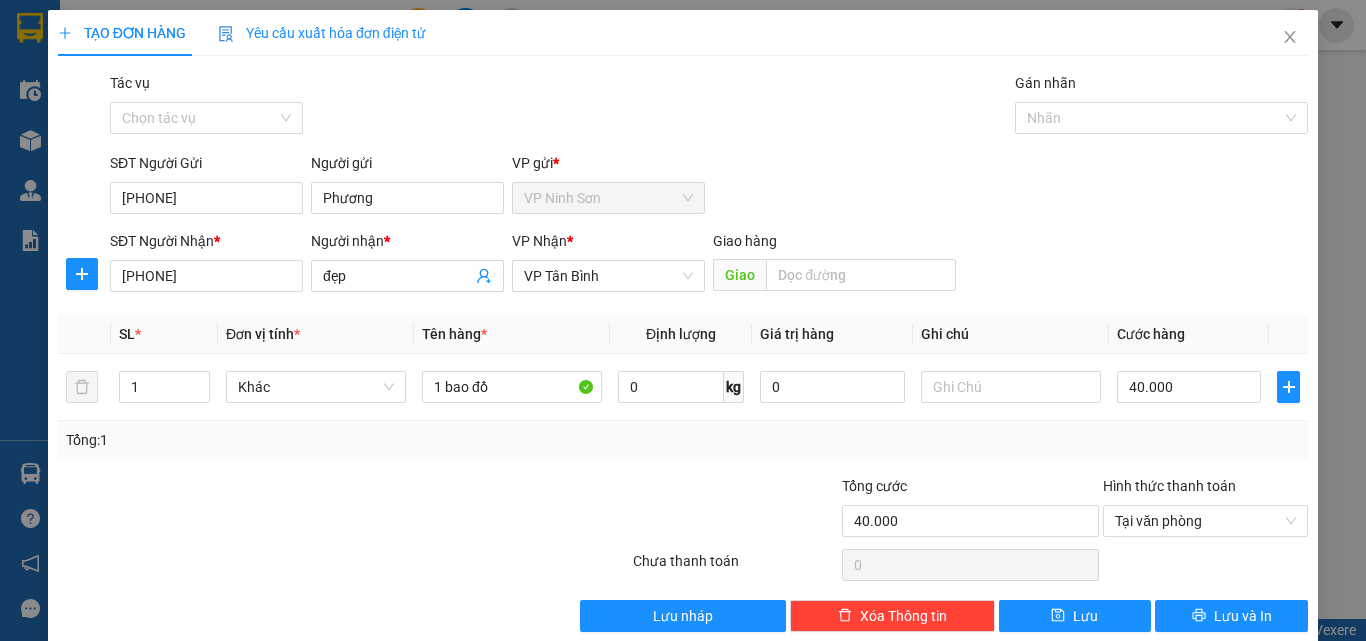 click on "SĐT Người Nhận  * [PHONE] Người nhận  * [NAME] VP Nhận  * VP Tân Bình Giao hàng Giao" at bounding box center [709, 265] 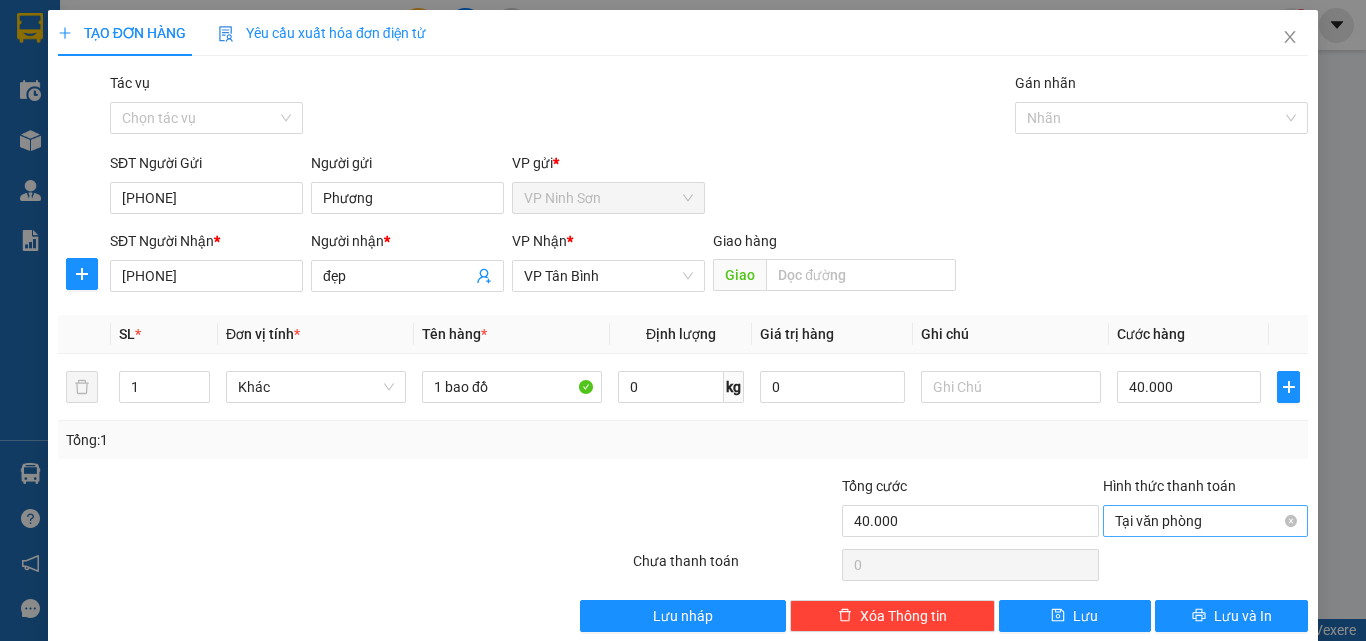 click on "Tại văn phòng" at bounding box center [1205, 521] 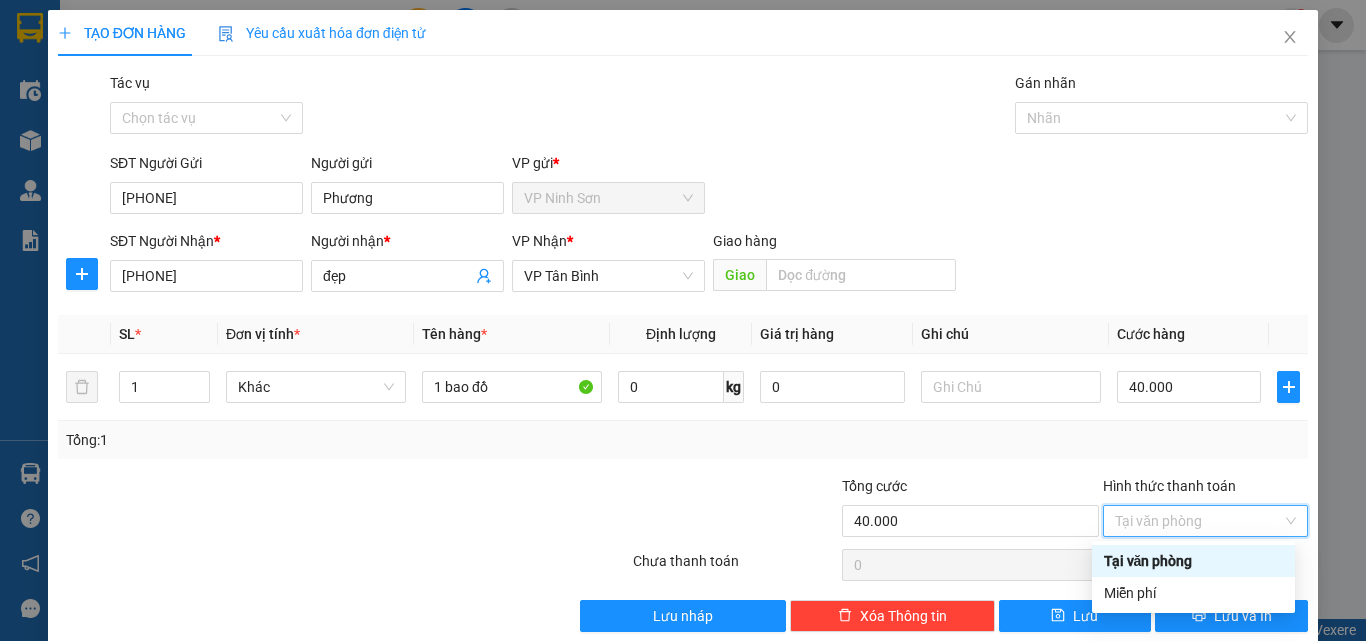 click on "SĐT Người Nhận  * [PHONE] Người nhận  * [NAME] VP Nhận  * VP Tân Bình Giao hàng Giao" at bounding box center (709, 265) 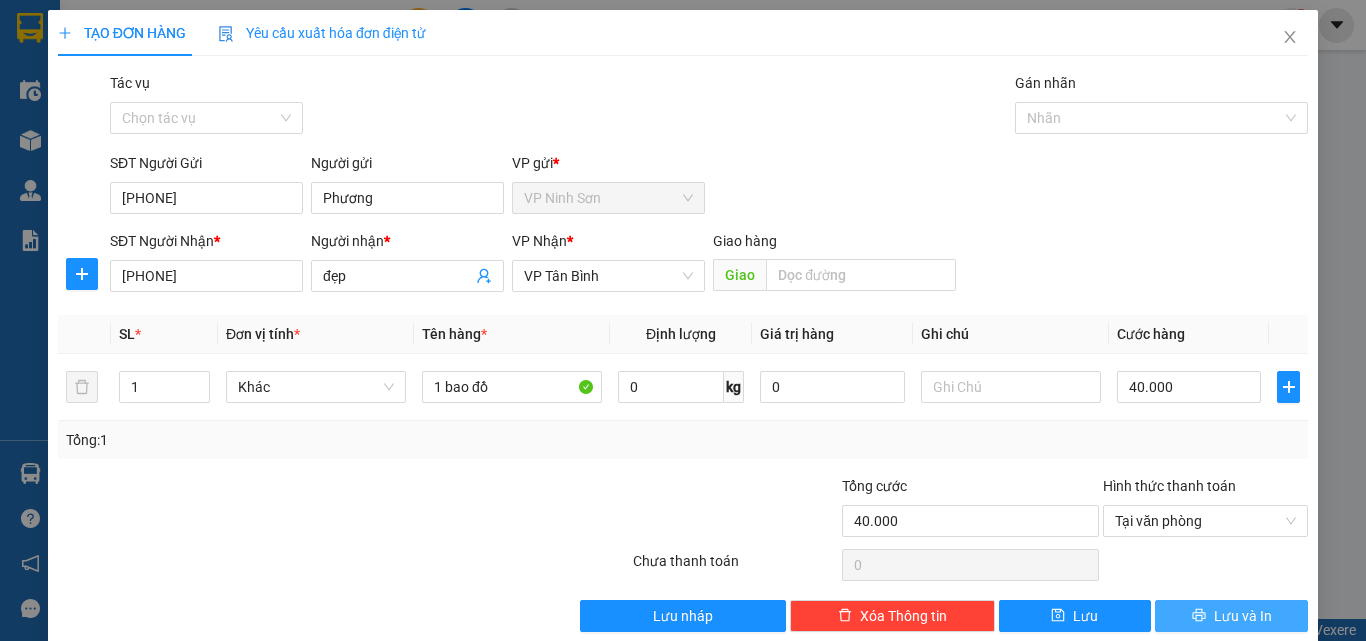 click on "Lưu và In" at bounding box center [1243, 616] 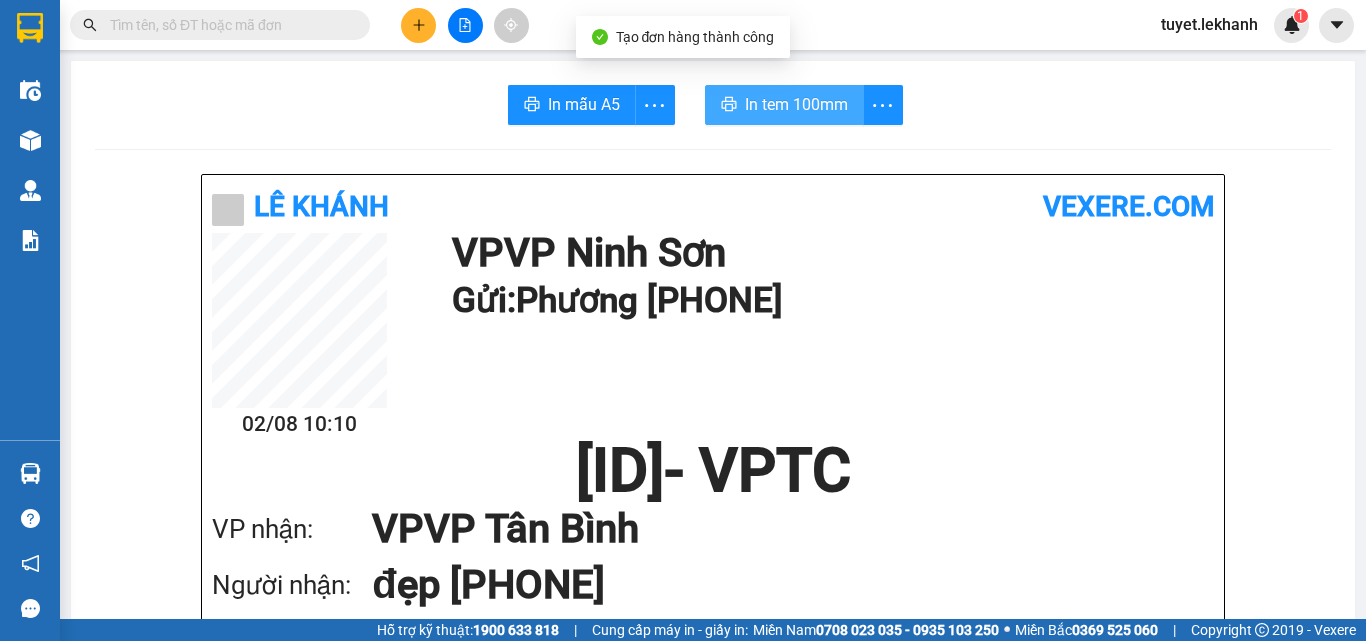 click on "In tem 100mm" at bounding box center [796, 104] 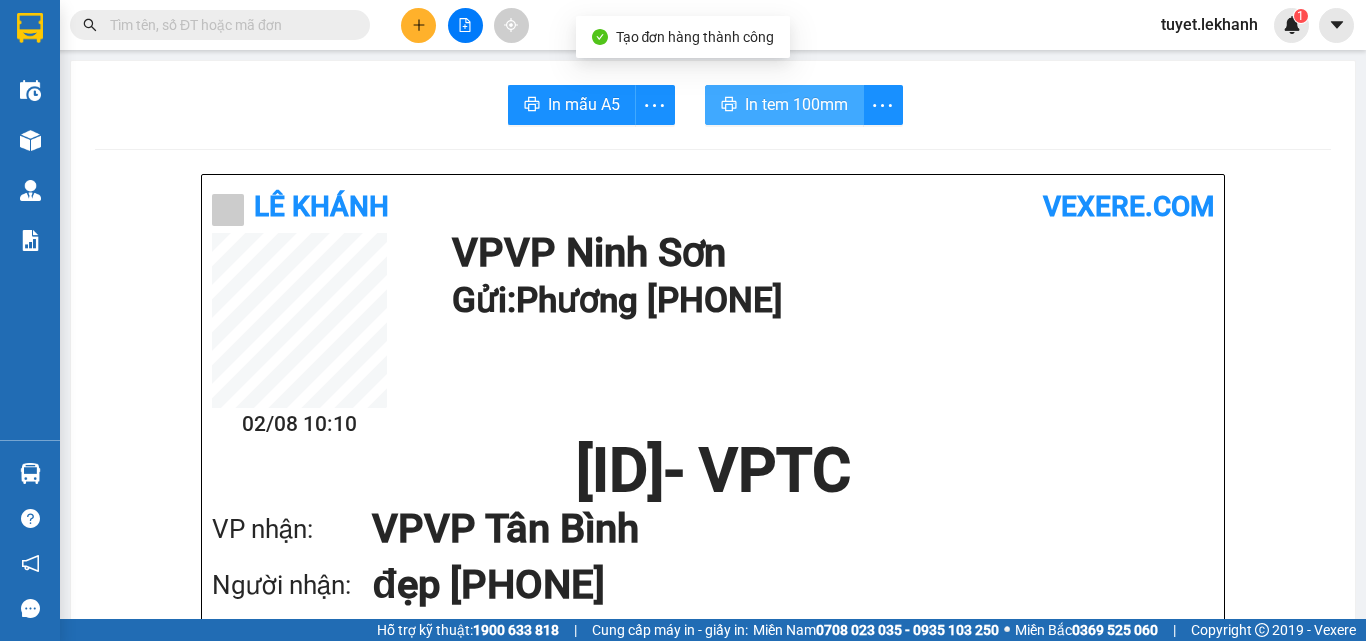 scroll, scrollTop: 0, scrollLeft: 0, axis: both 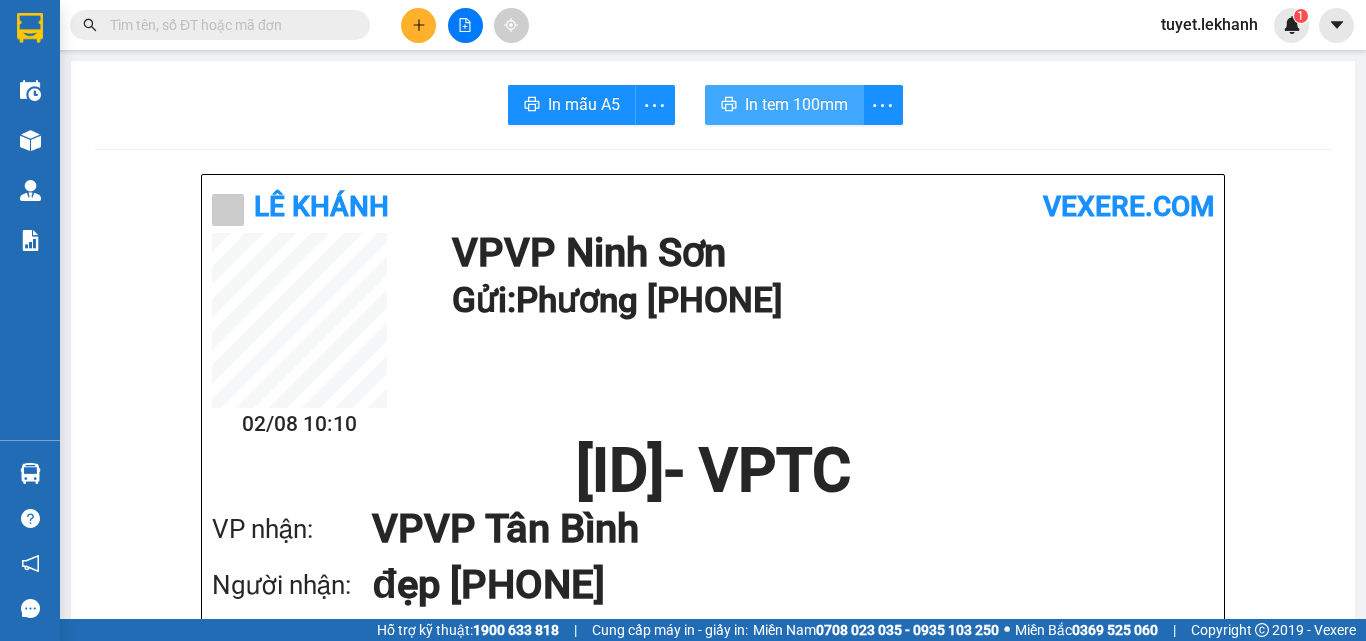 click on "In tem 100mm" at bounding box center (796, 104) 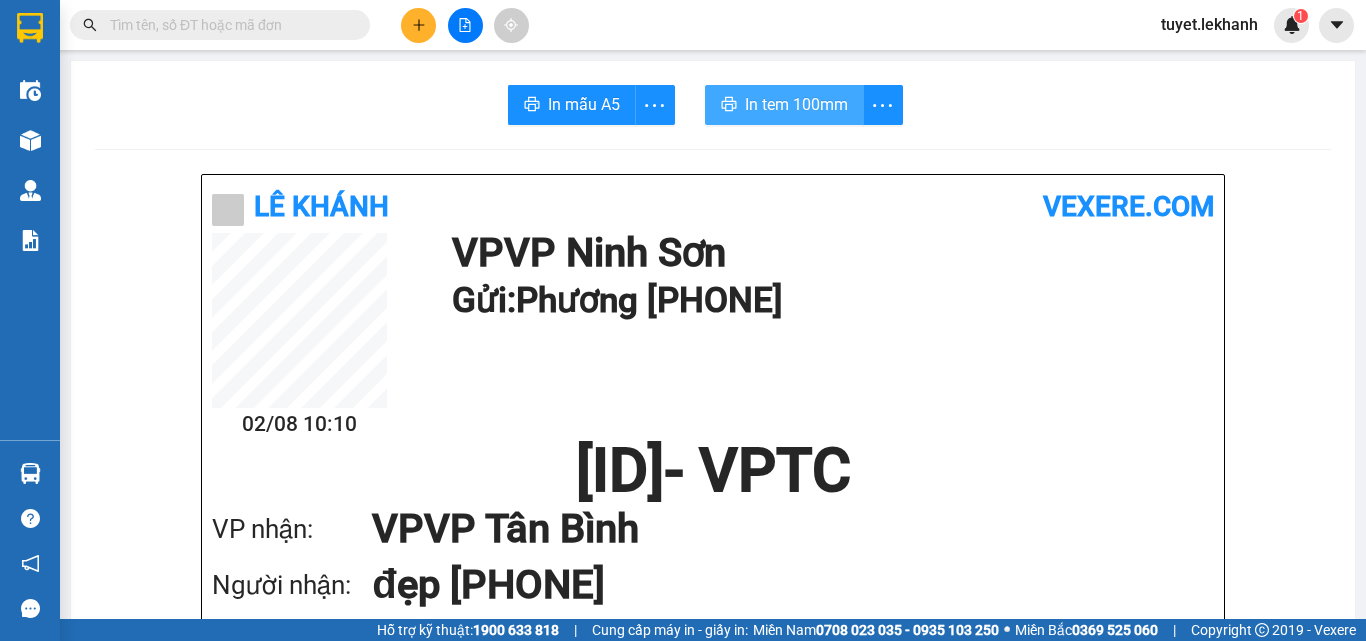 scroll, scrollTop: 0, scrollLeft: 0, axis: both 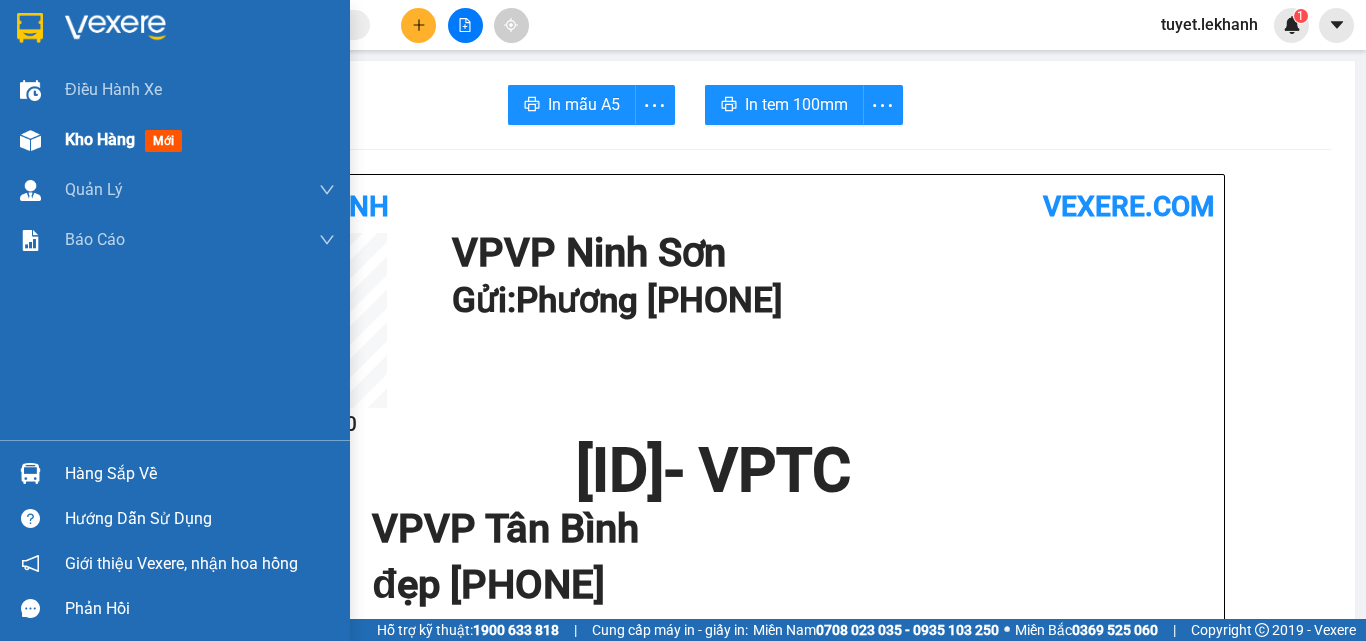 click on "Kho hàng mới" at bounding box center [175, 140] 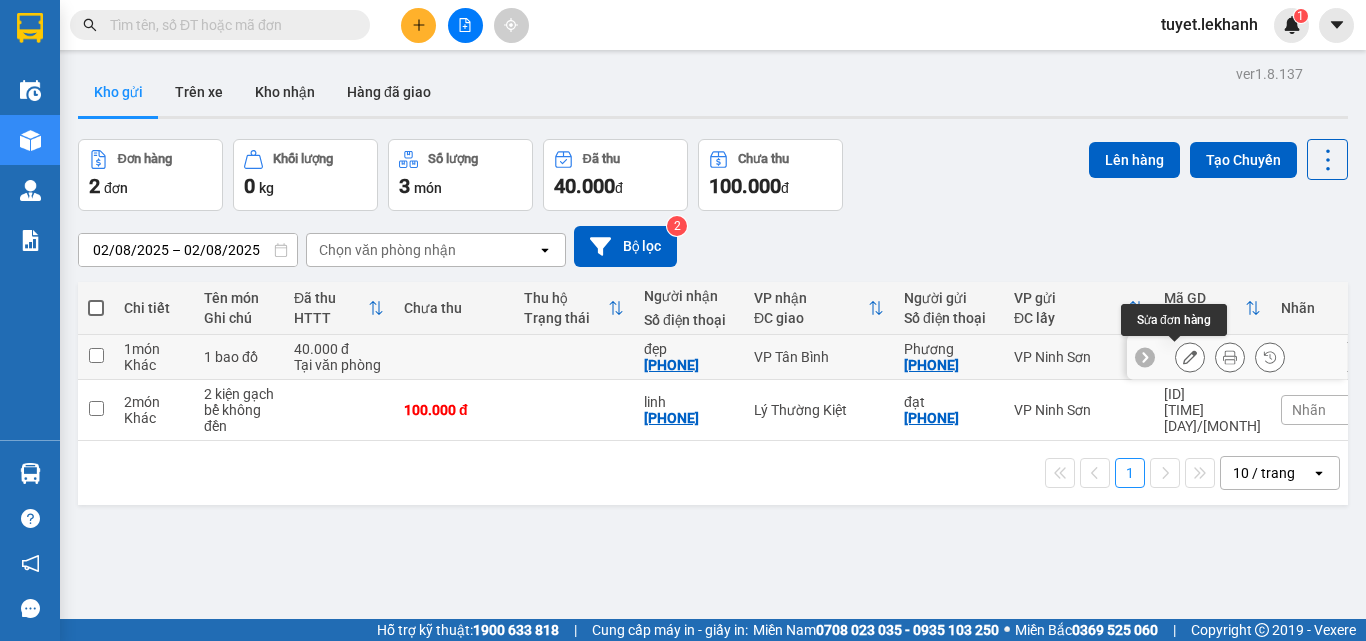 click 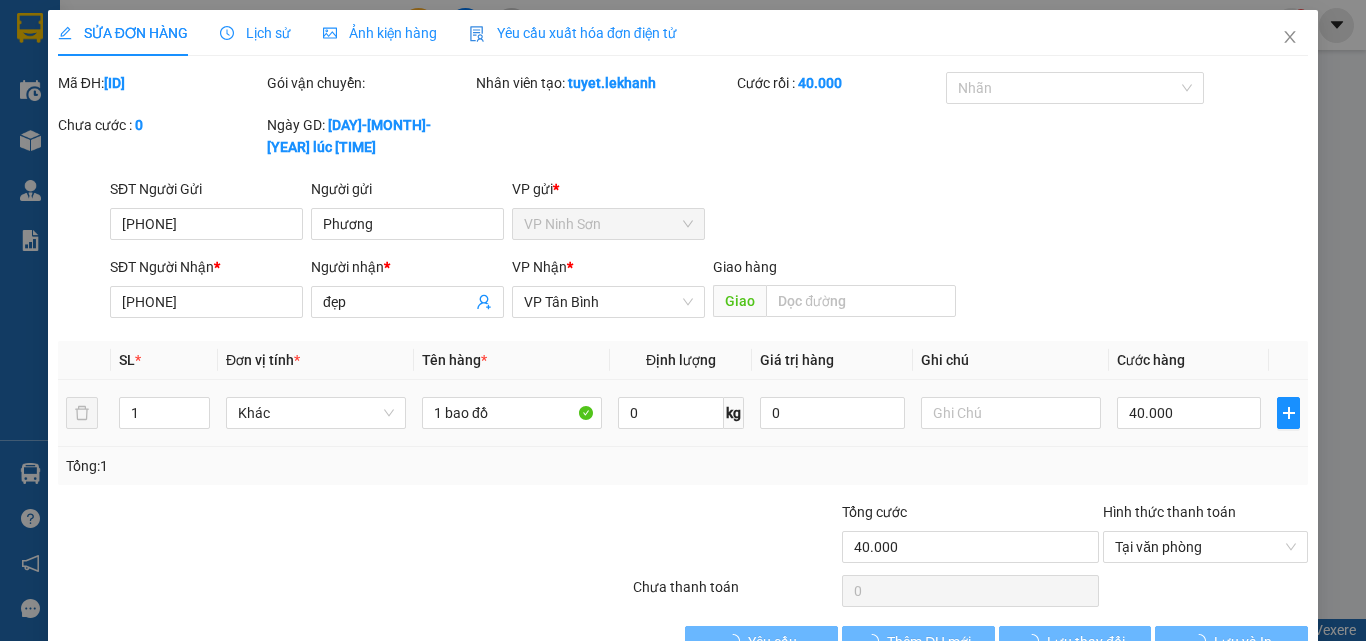 type on "[PHONE]" 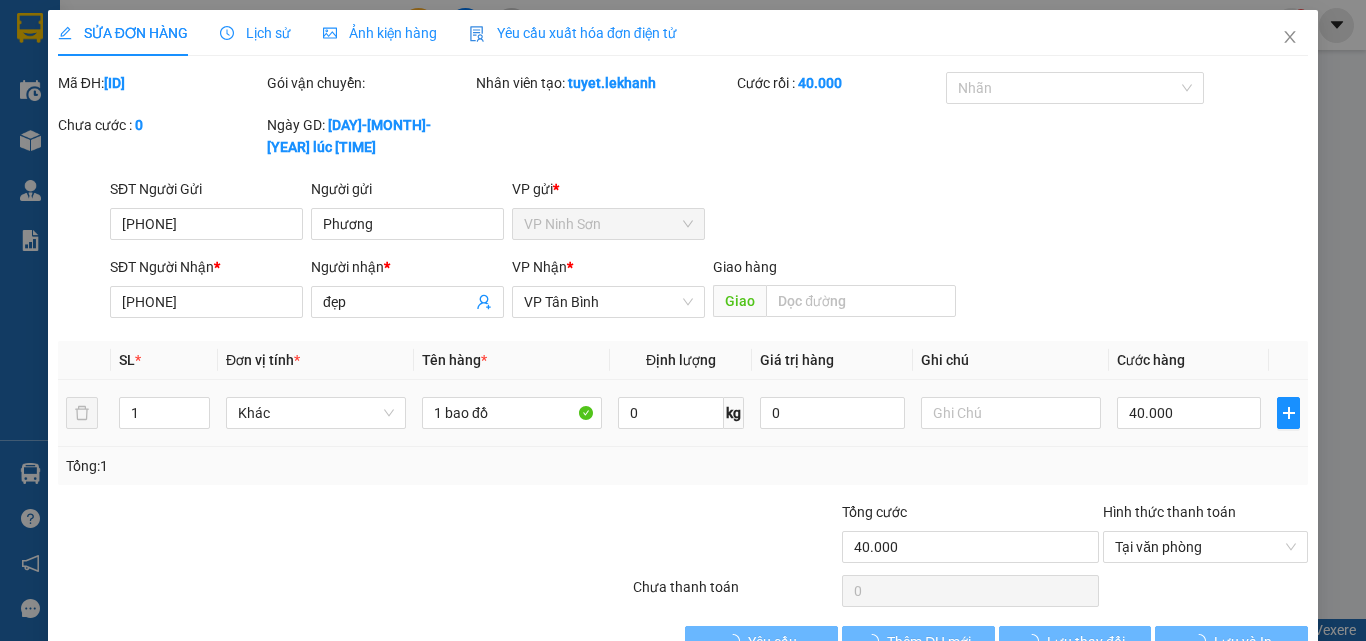 type on "Phương" 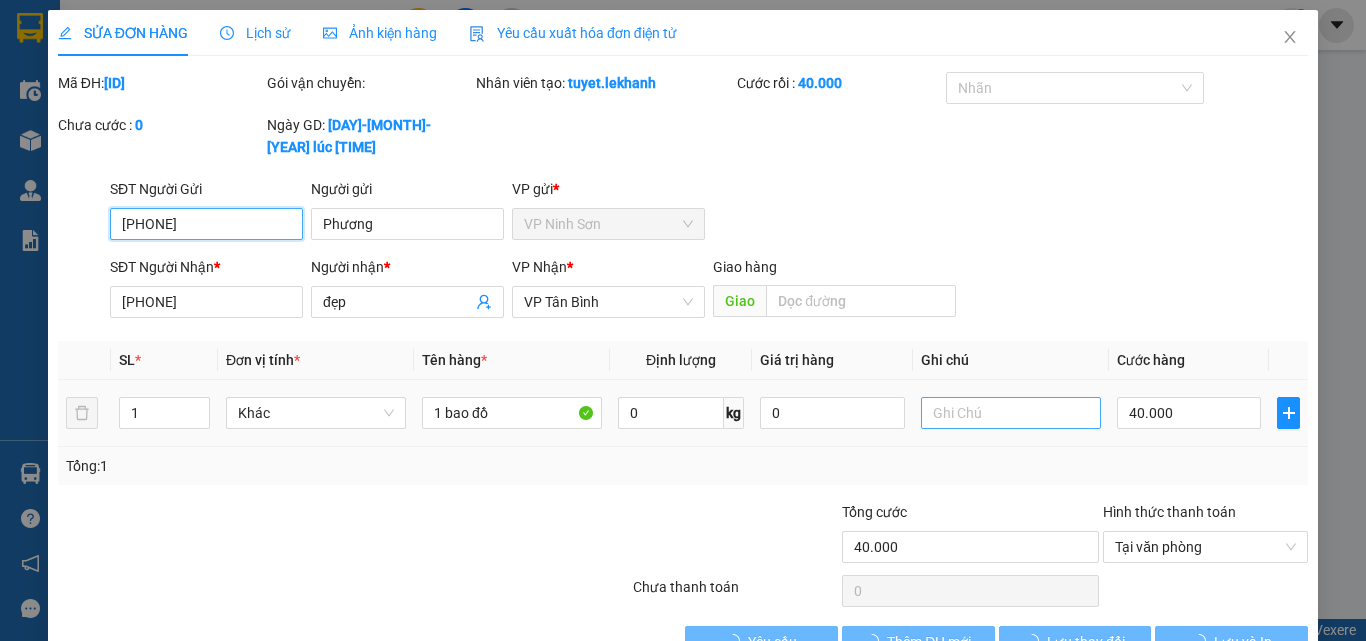 scroll, scrollTop: 0, scrollLeft: 0, axis: both 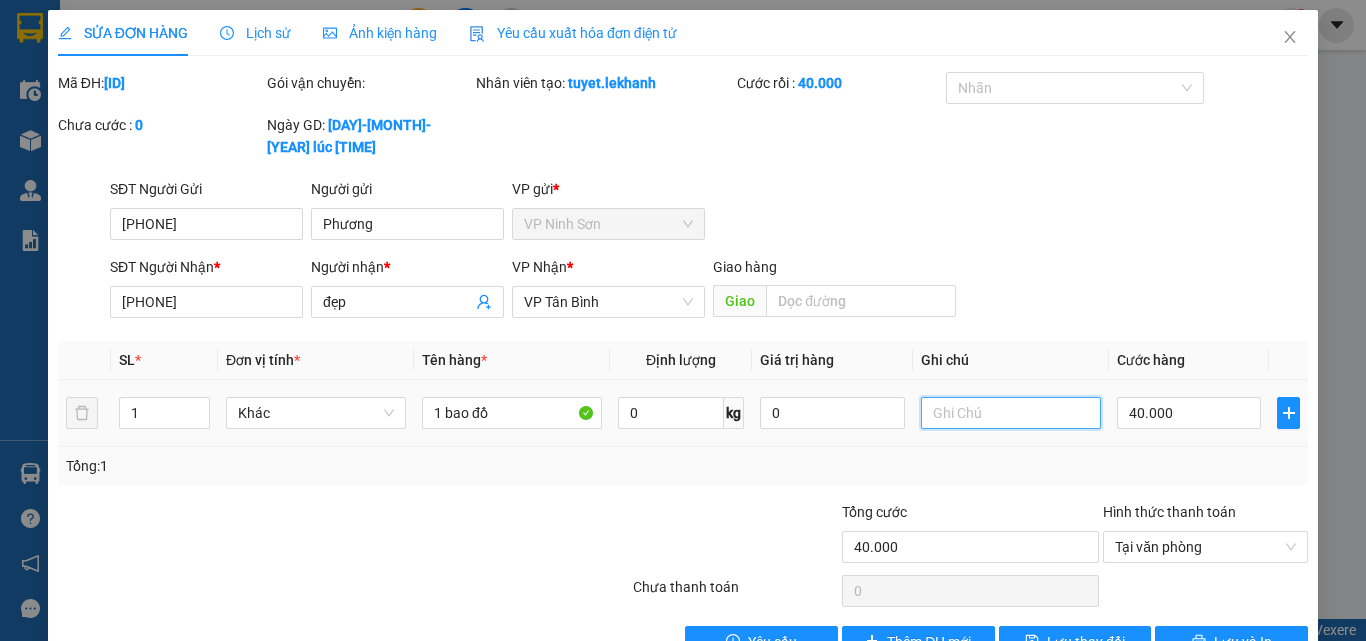 click at bounding box center (1011, 413) 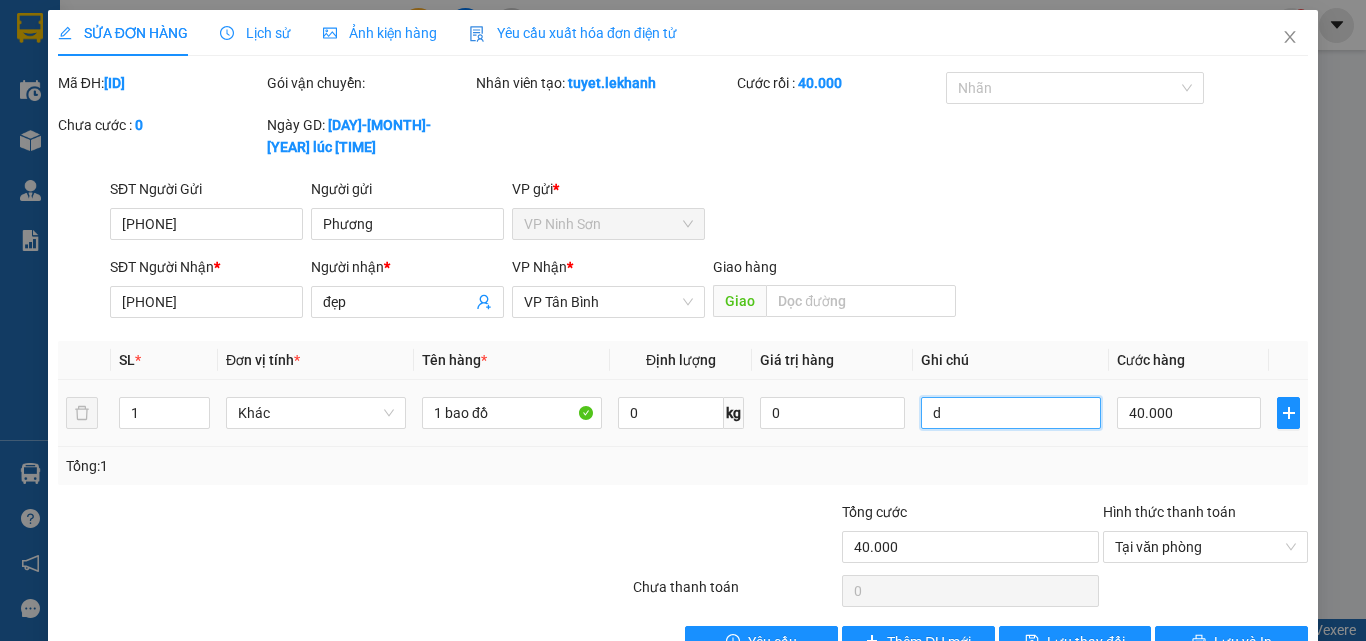 type on "d" 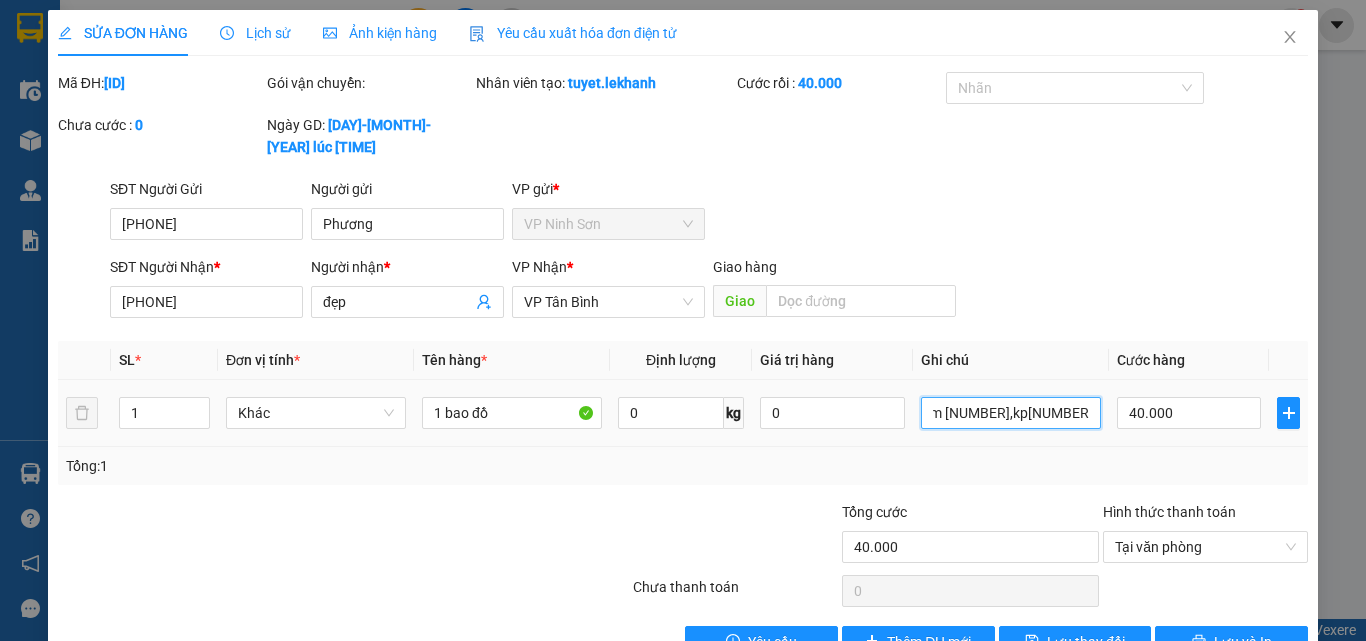 scroll, scrollTop: 0, scrollLeft: 322, axis: horizontal 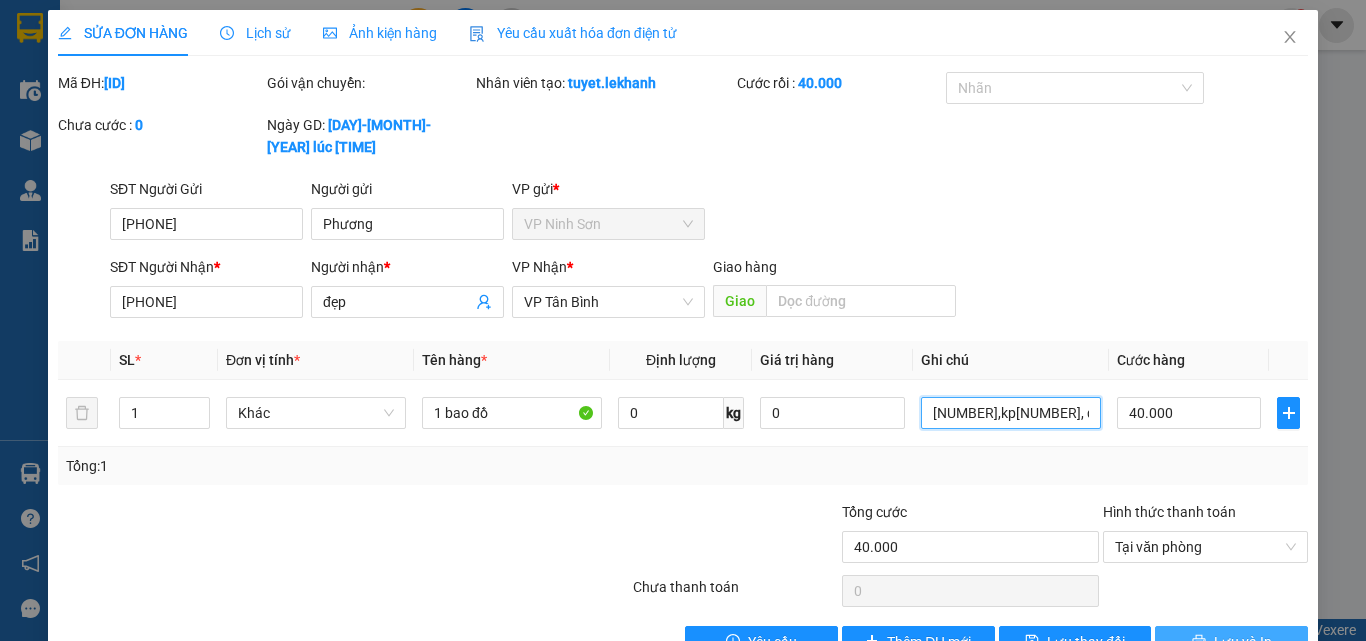 type on "địa chỉ book grap: [NUMBER] [STREET] [NAME], hẻm [NUMBER],kp[NUMBER], q[NUMBER],quận tân bình" 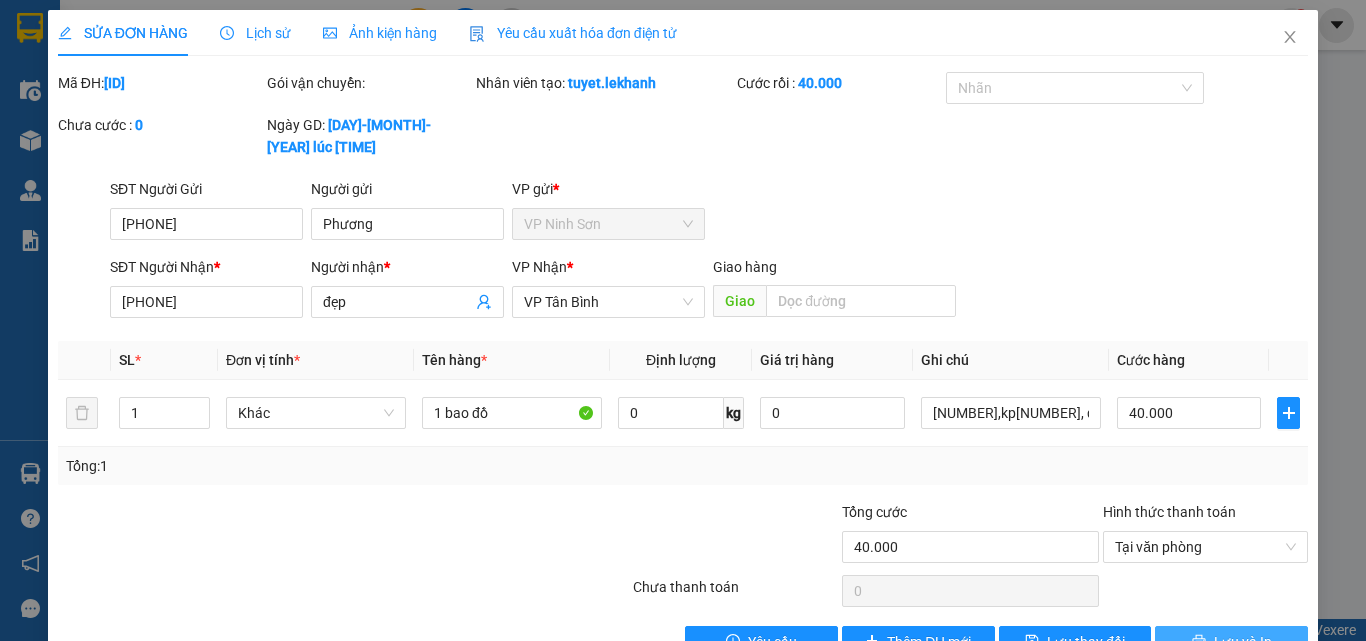 click on "Lưu và In" at bounding box center [1231, 642] 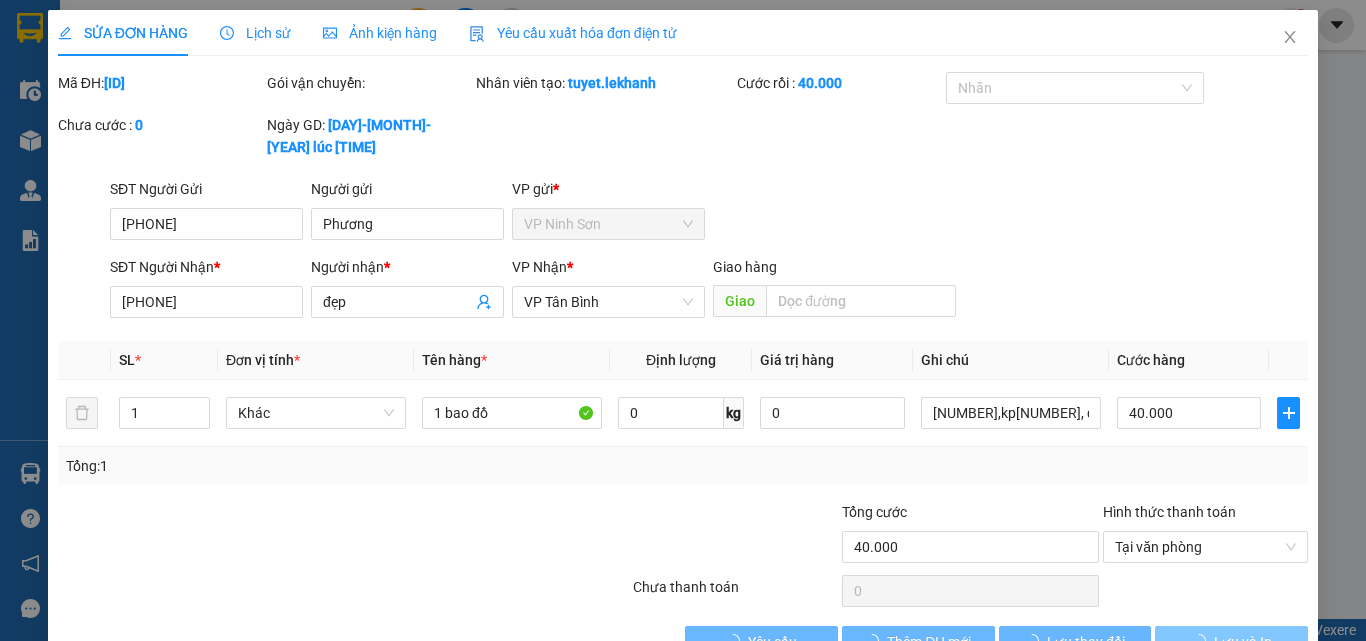 scroll, scrollTop: 0, scrollLeft: 0, axis: both 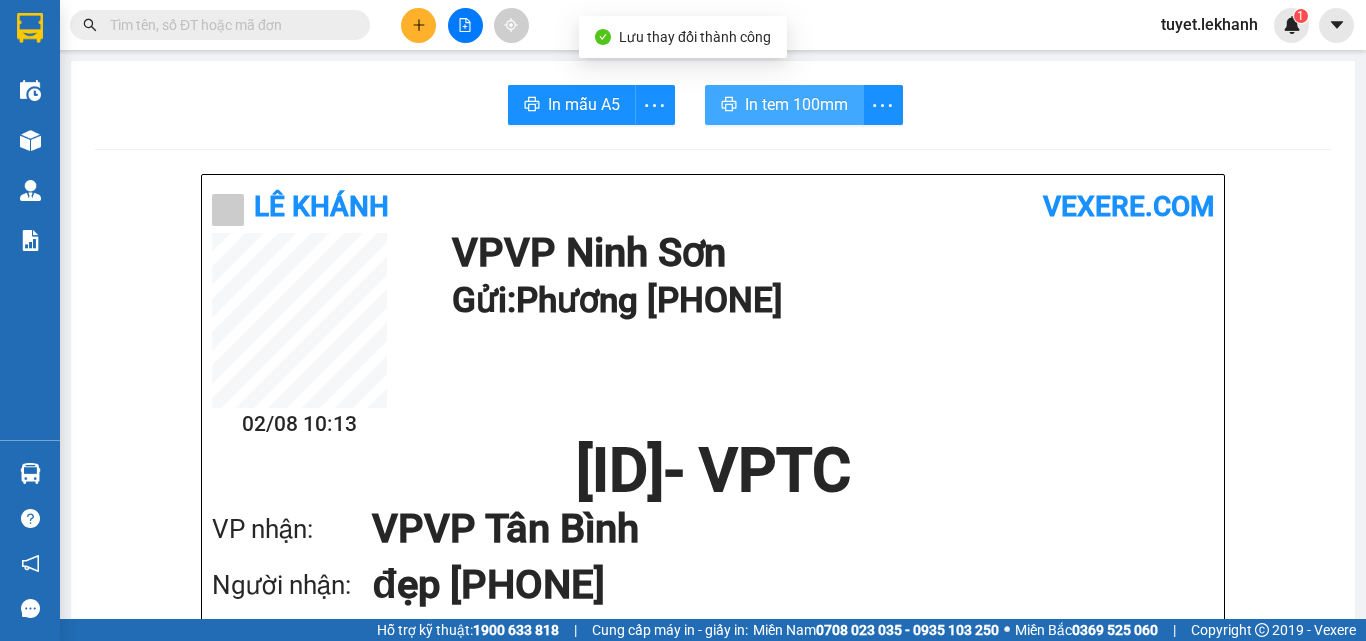 click on "In tem 100mm" at bounding box center (784, 105) 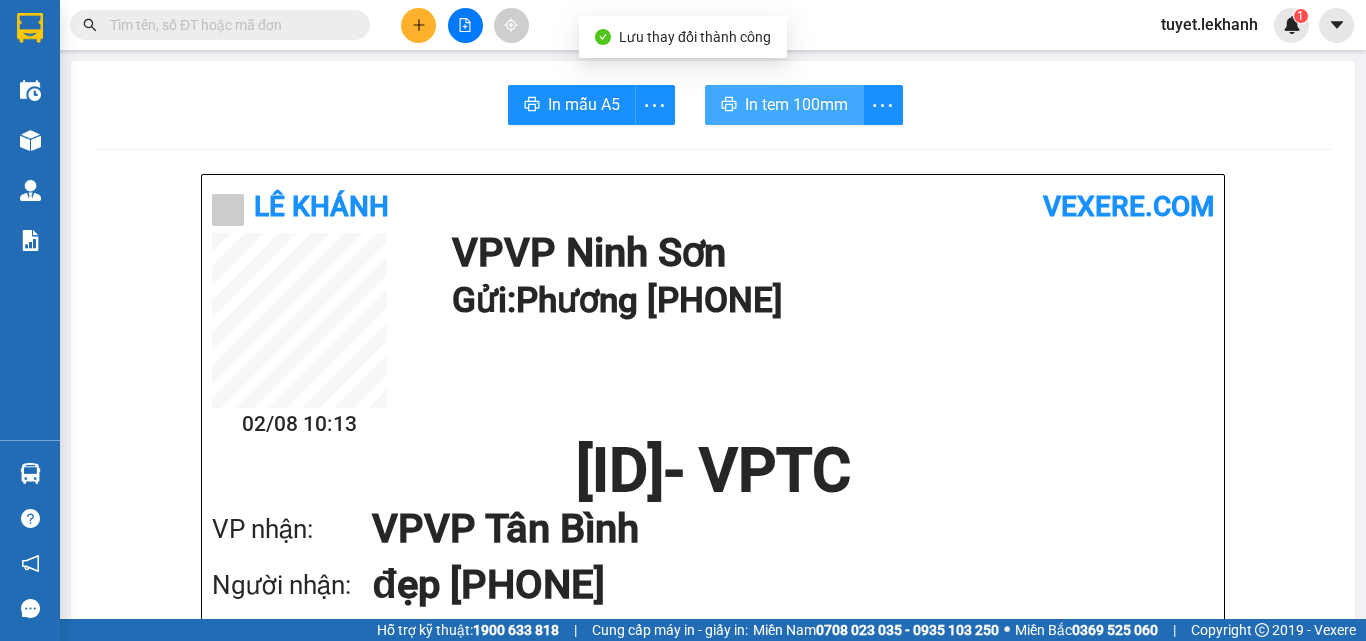 scroll, scrollTop: 0, scrollLeft: 0, axis: both 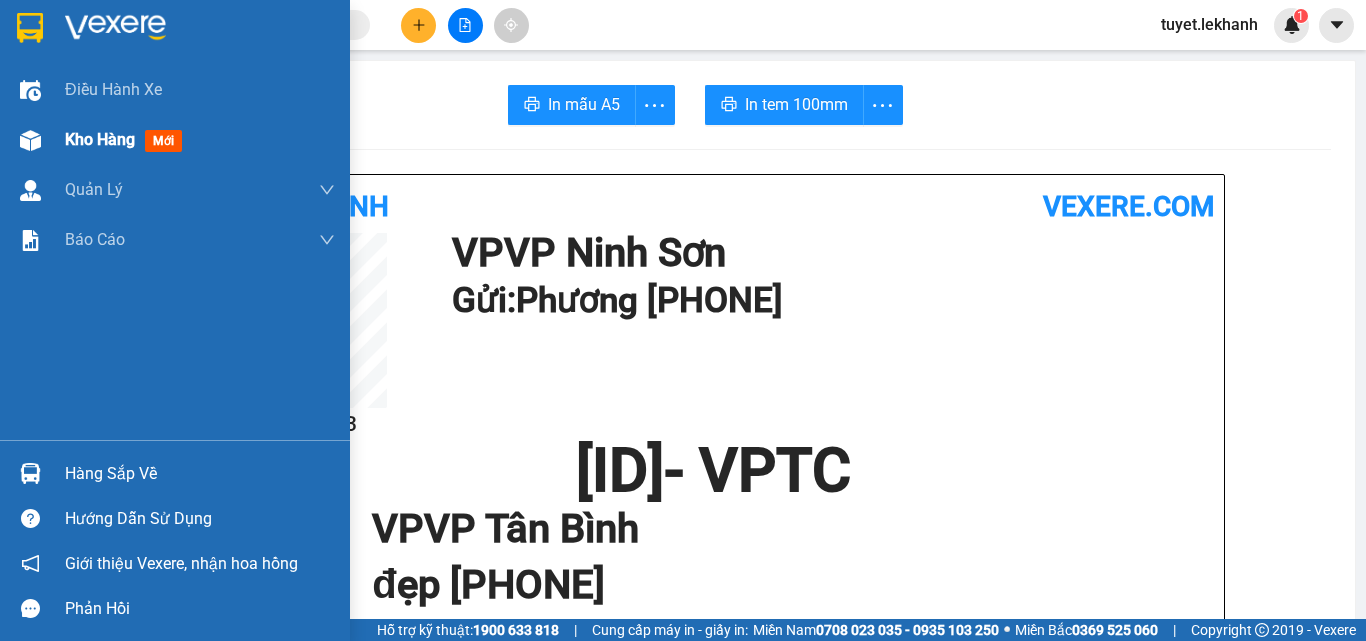 click on "Kho hàng" at bounding box center [100, 139] 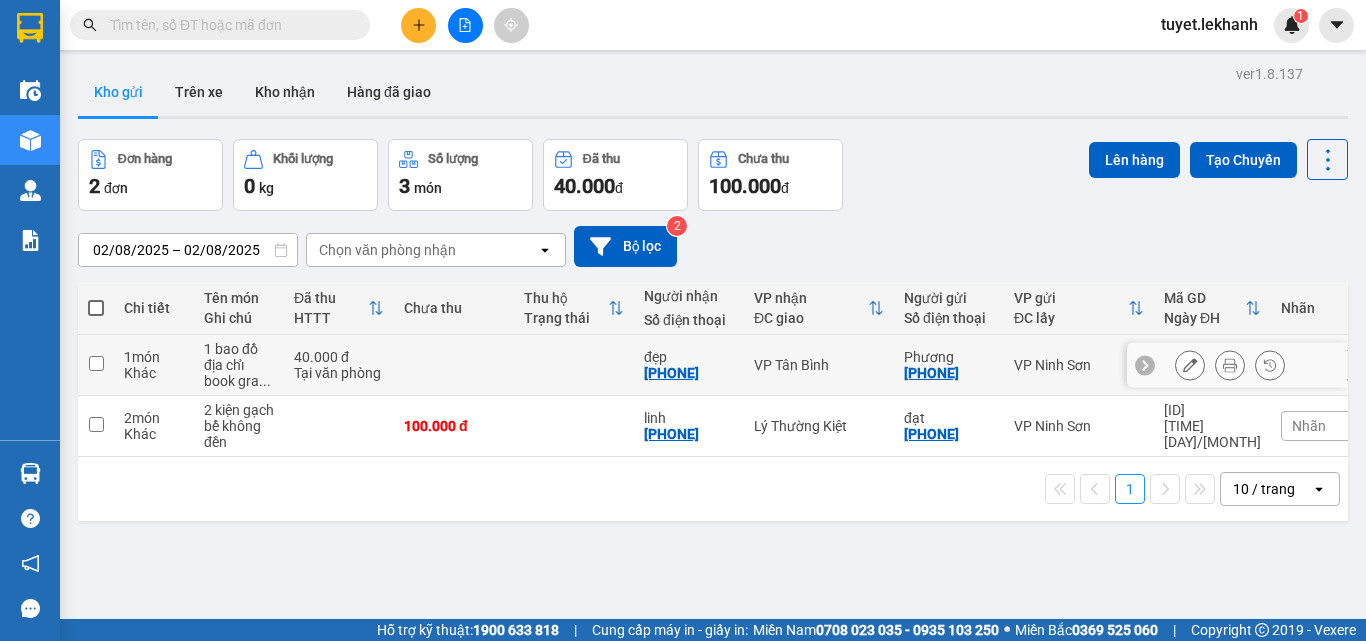 click 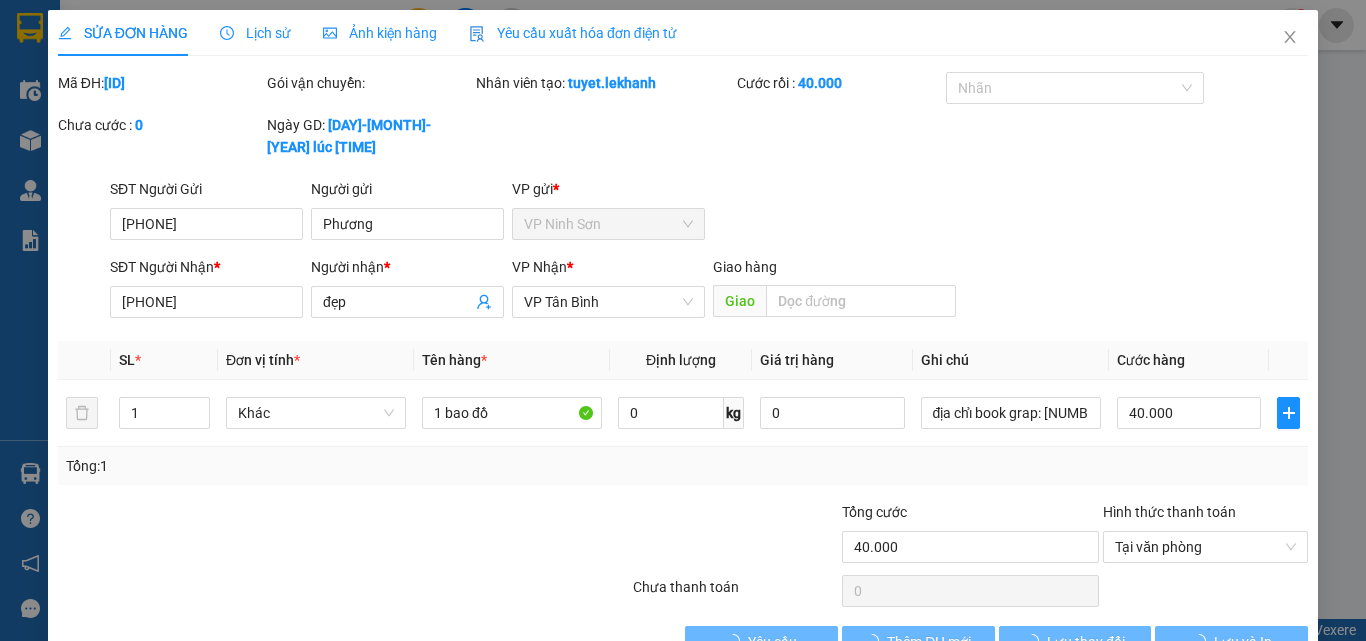 type on "[PHONE]" 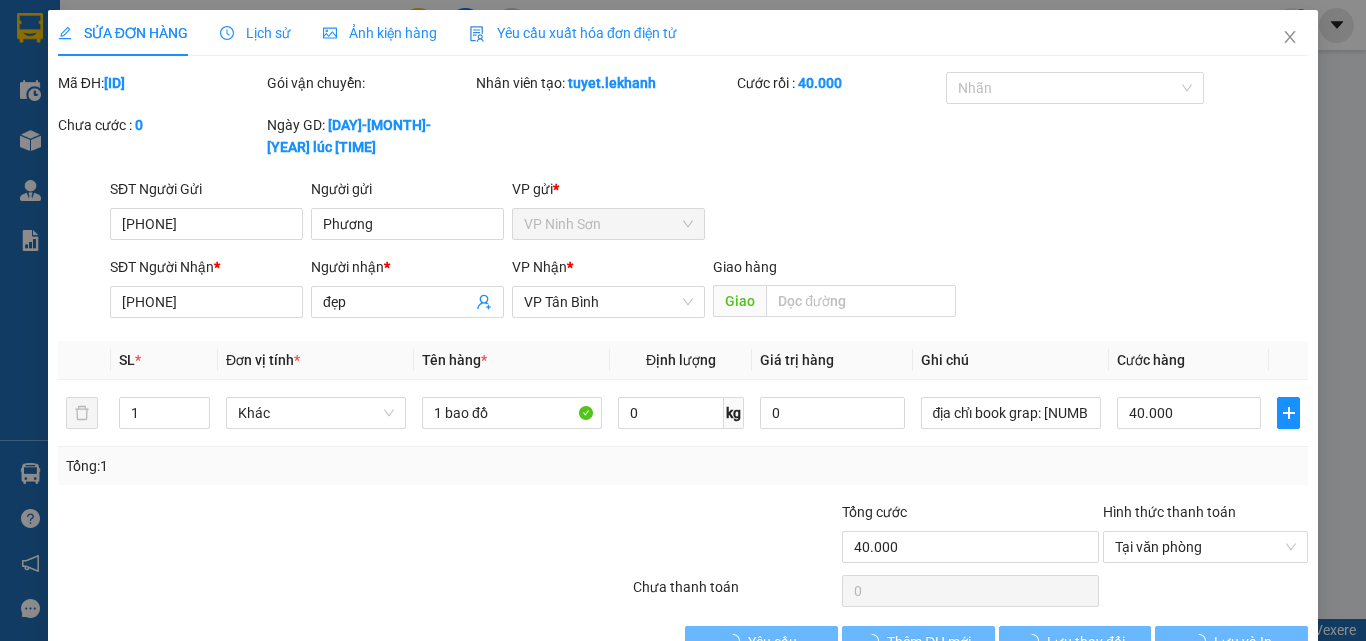 type on "Phương" 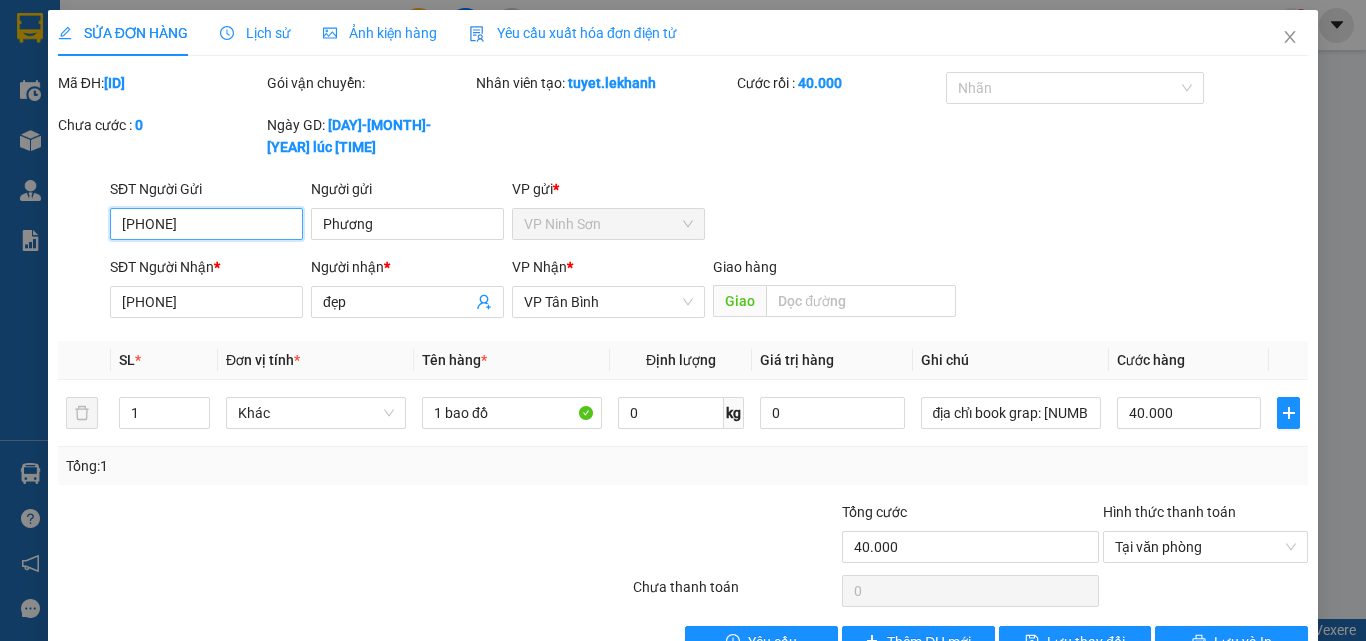 scroll, scrollTop: 24, scrollLeft: 0, axis: vertical 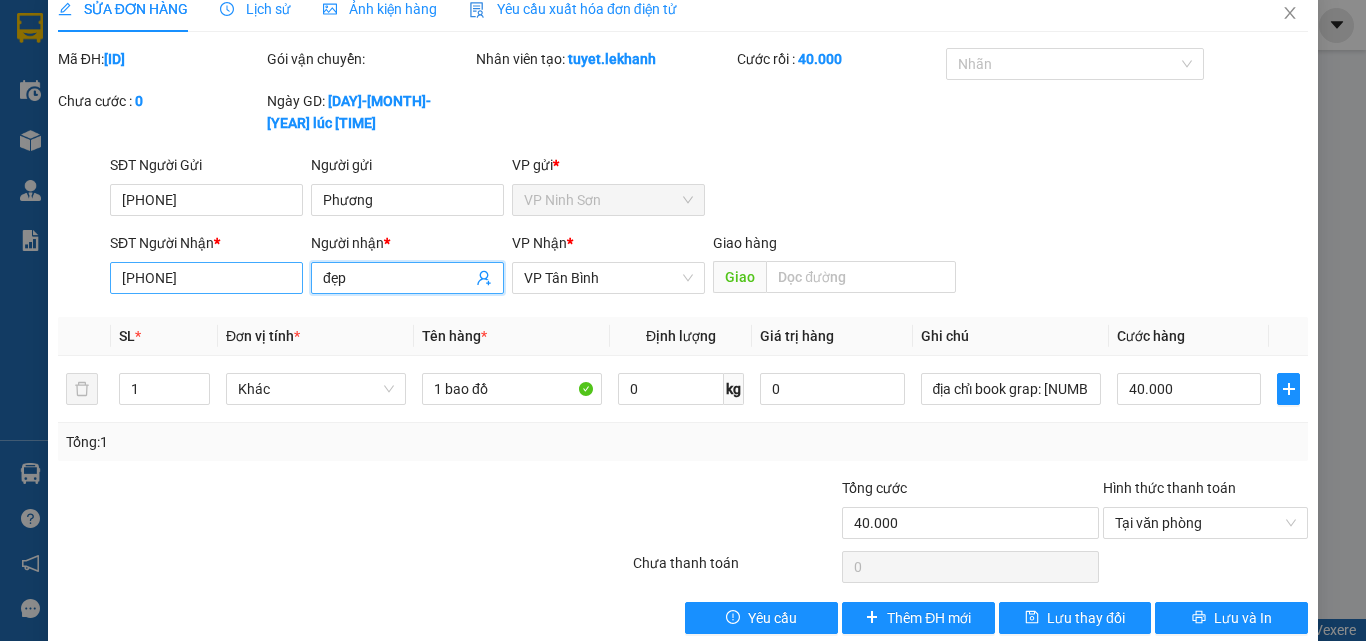 drag, startPoint x: 451, startPoint y: 257, endPoint x: 208, endPoint y: 264, distance: 243.1008 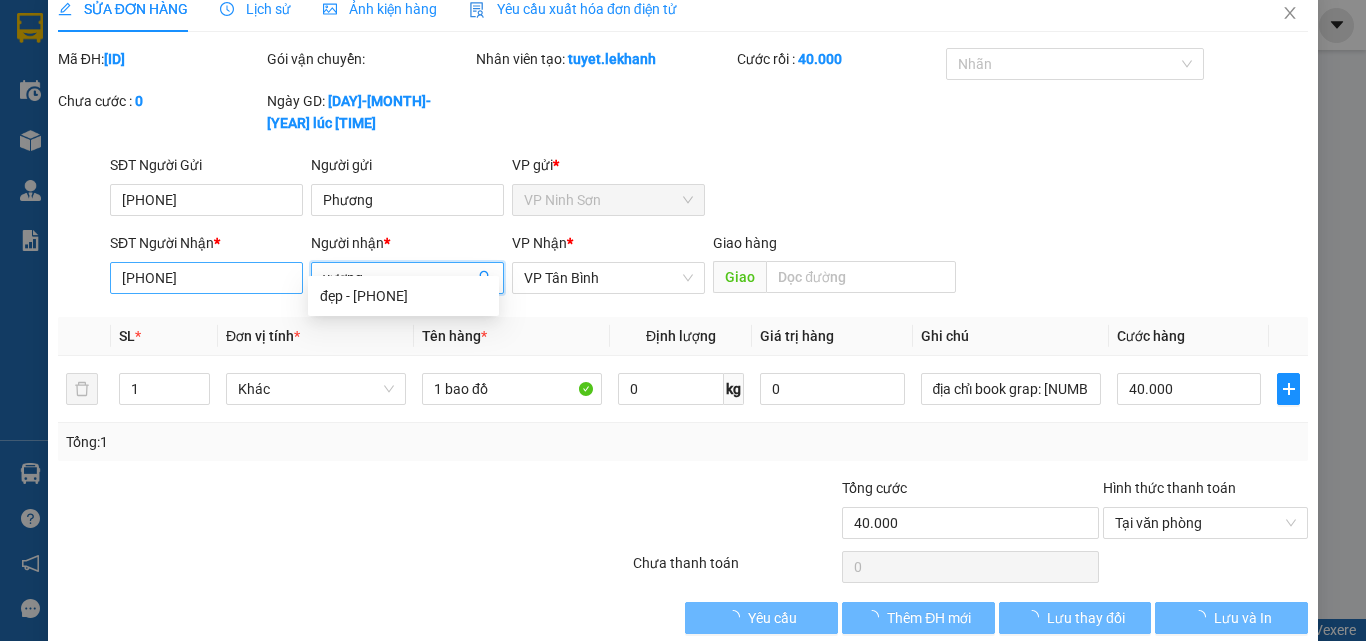 type on "vương" 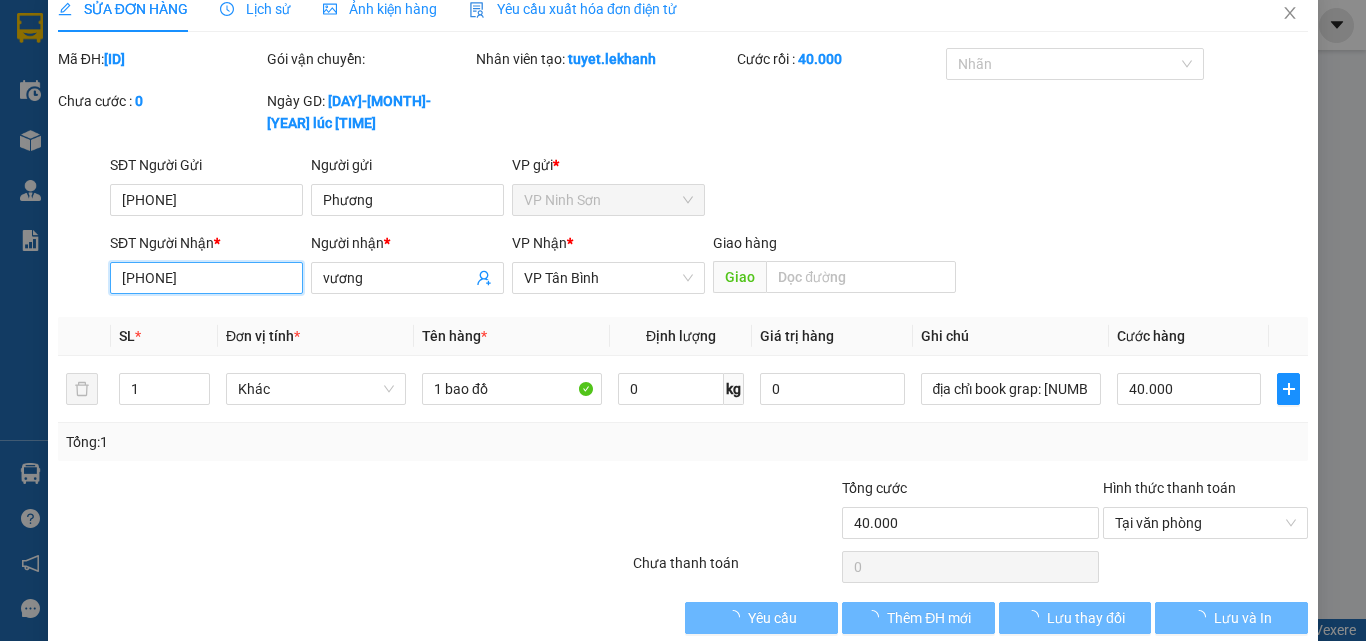 drag, startPoint x: 247, startPoint y: 244, endPoint x: 56, endPoint y: 251, distance: 191.12823 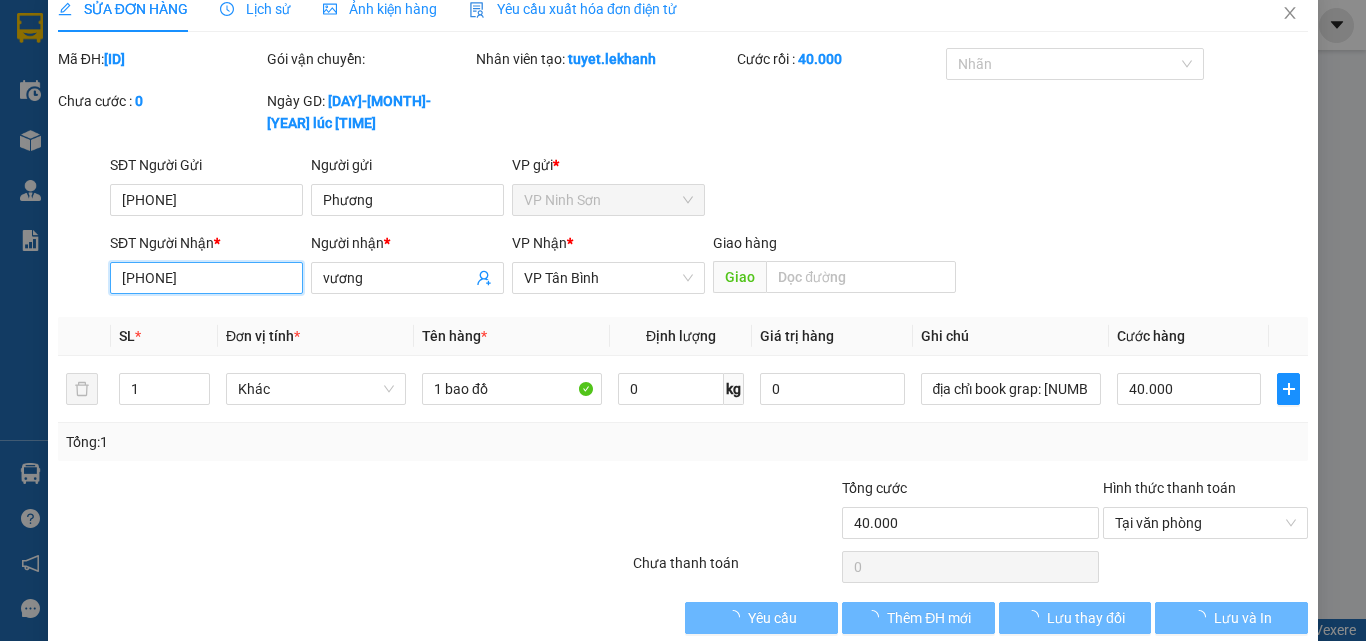 click on "SĐT Người Nhận  * [PHONE] [PHONE] Người nhận  * [NAME] VP Nhận  * VP Tân Bình Giao hàng Giao" at bounding box center (683, 267) 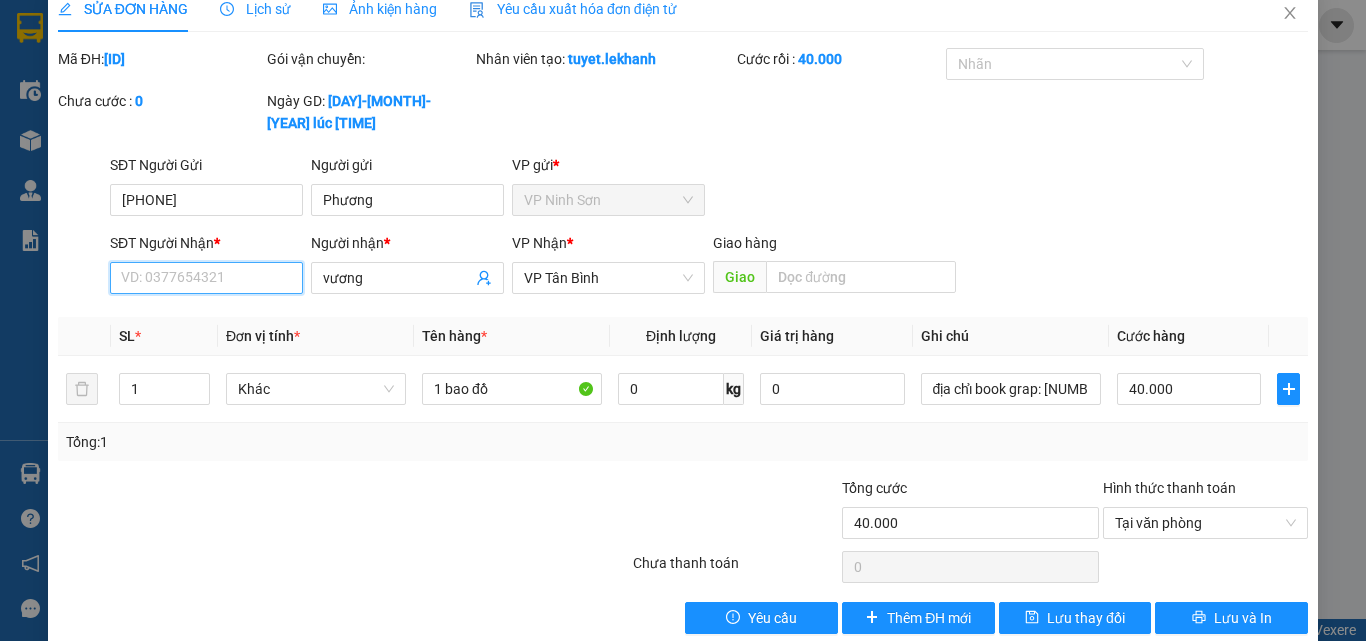 click on "SĐT Người Nhận  *" at bounding box center (206, 278) 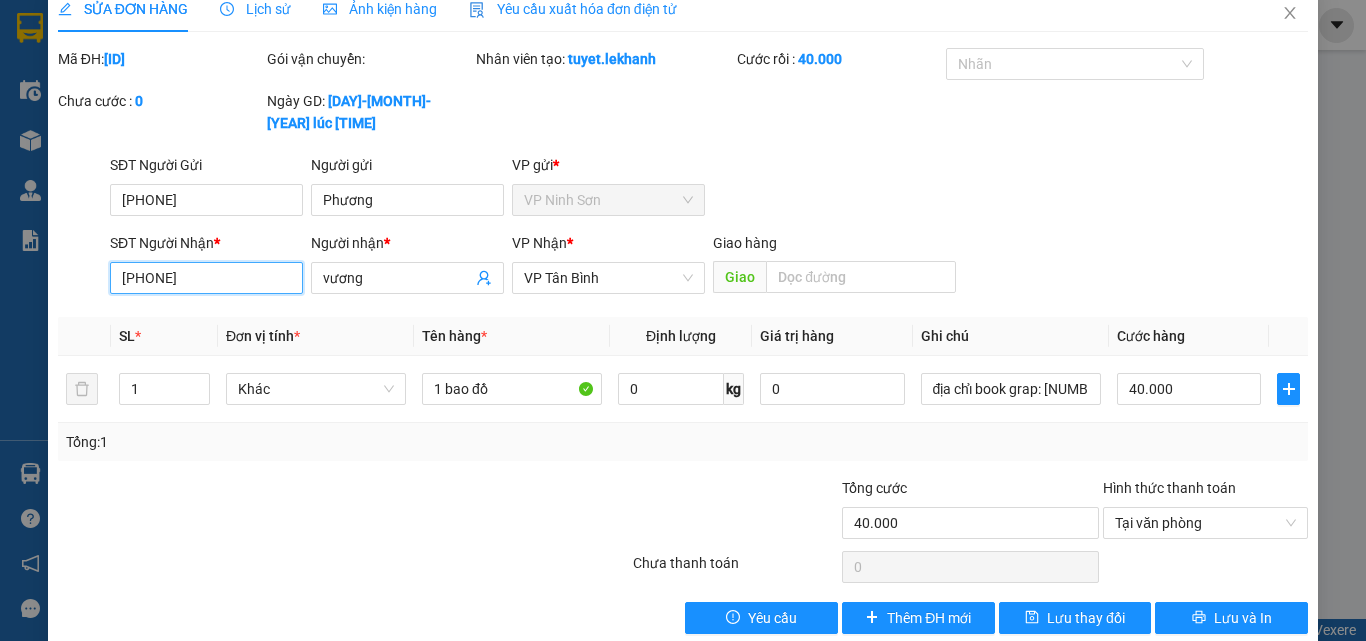 click on "[PHONE]" at bounding box center [206, 278] 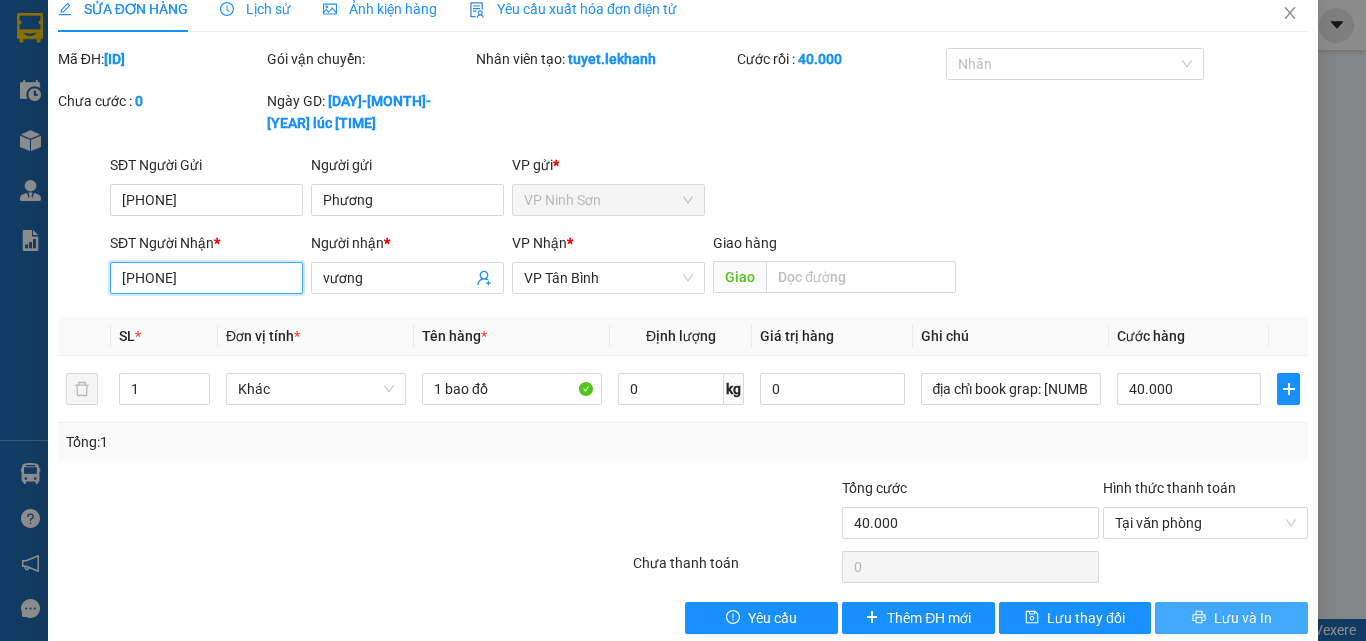 type on "[PHONE]" 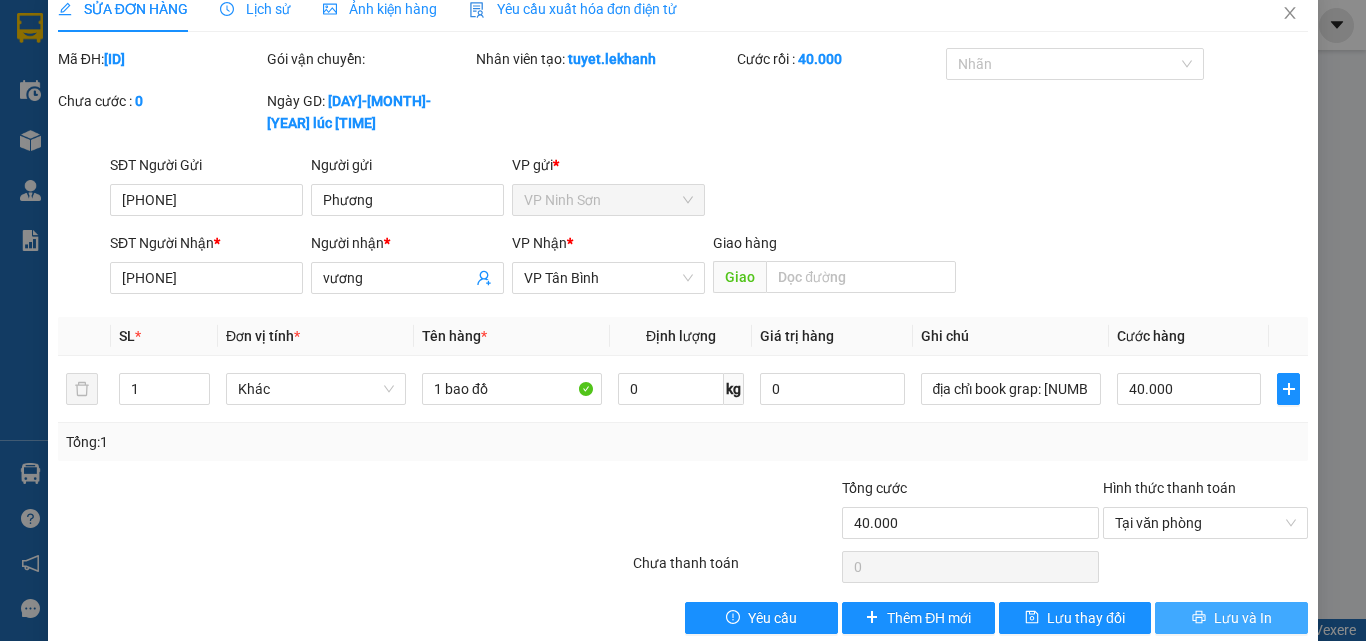 click on "Lưu và In" at bounding box center [1243, 618] 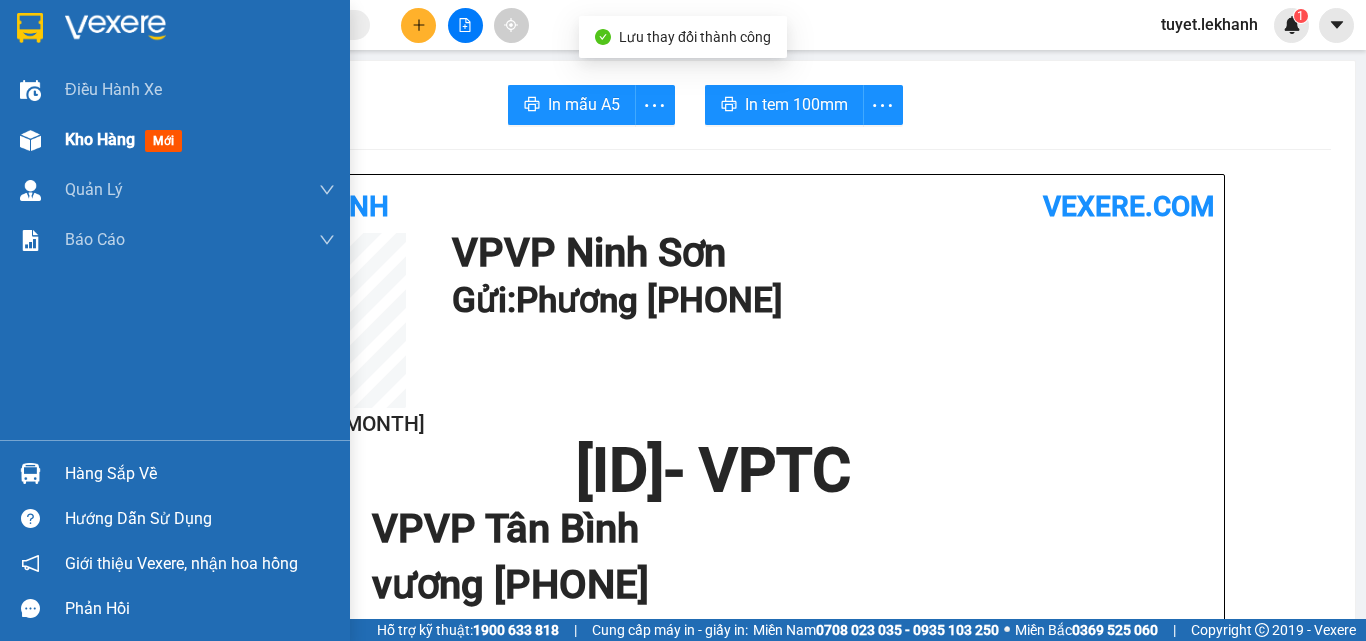 click on "Kho hàng mới" at bounding box center [200, 140] 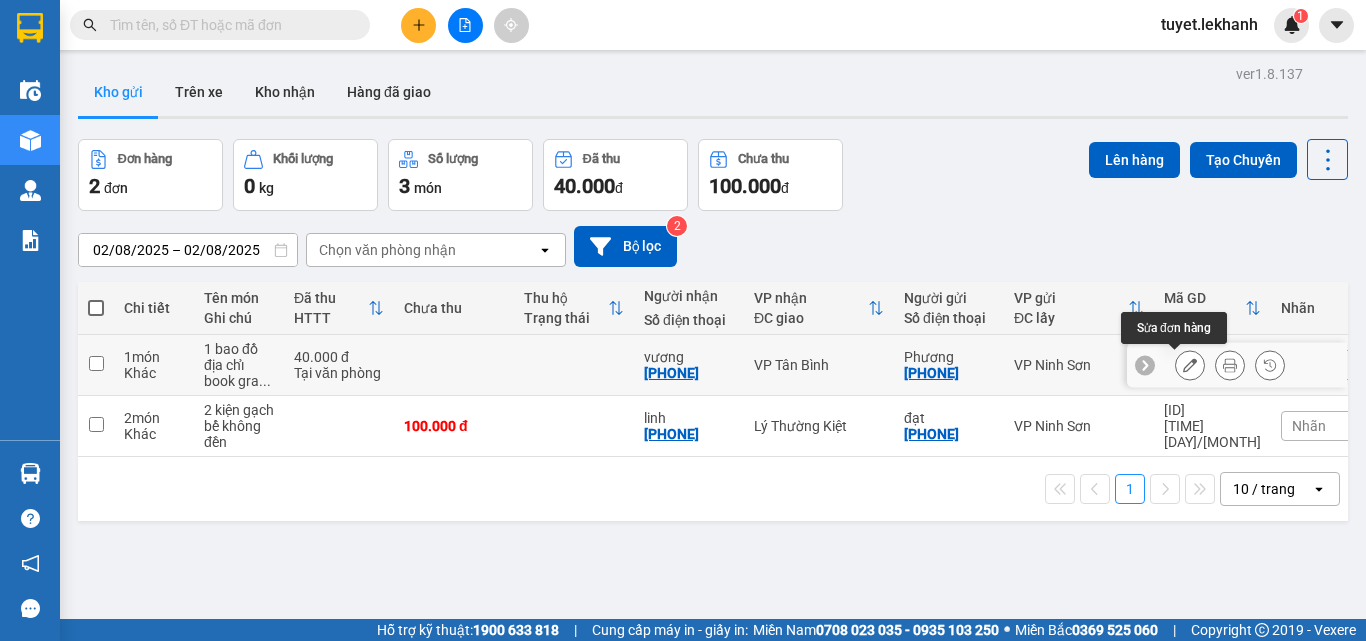 click at bounding box center (1190, 365) 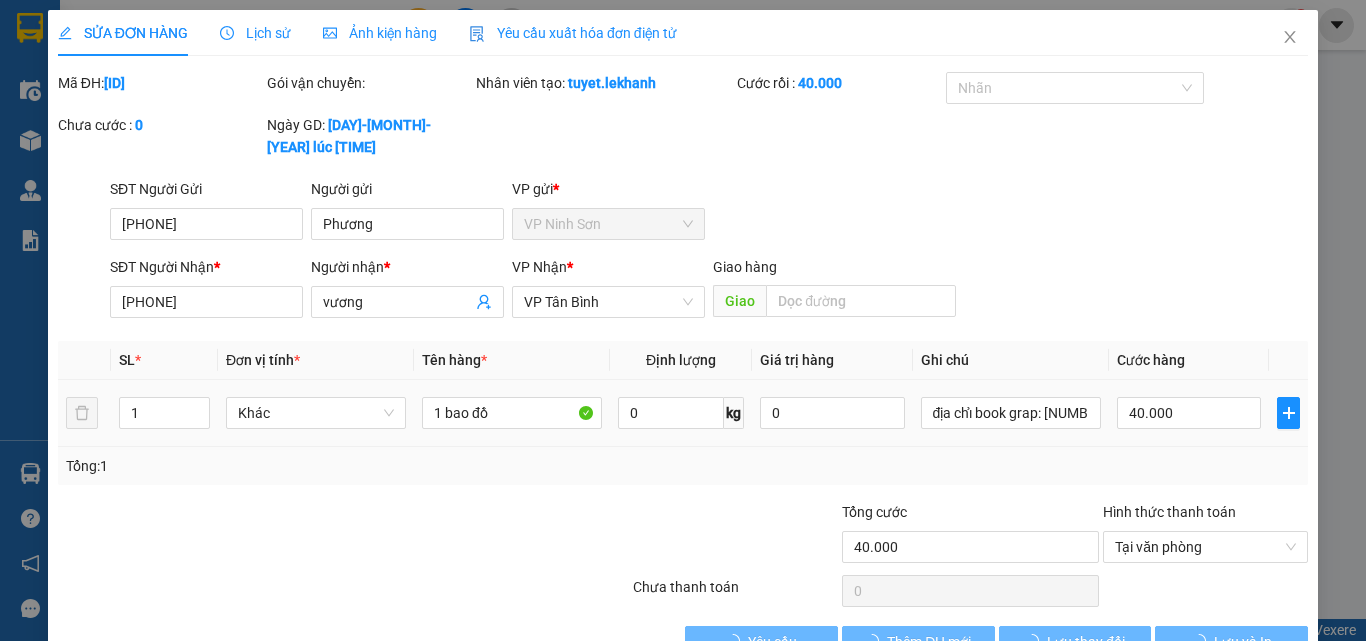 type on "[PHONE]" 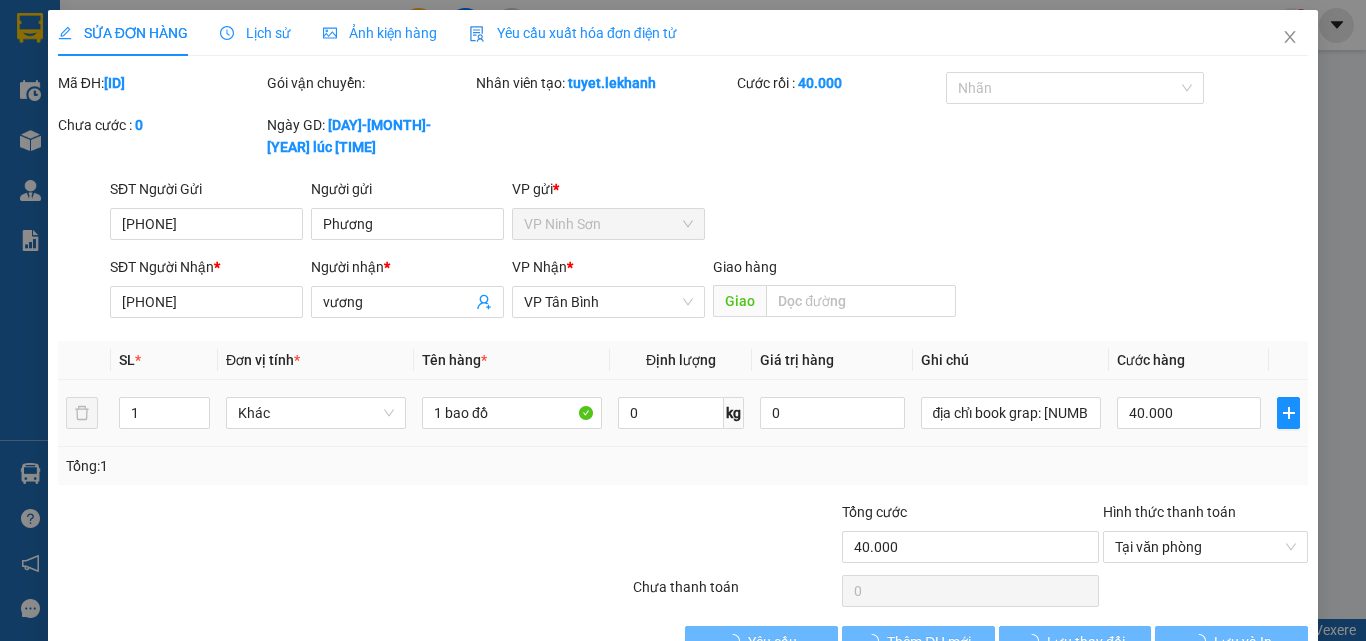 type on "Phương" 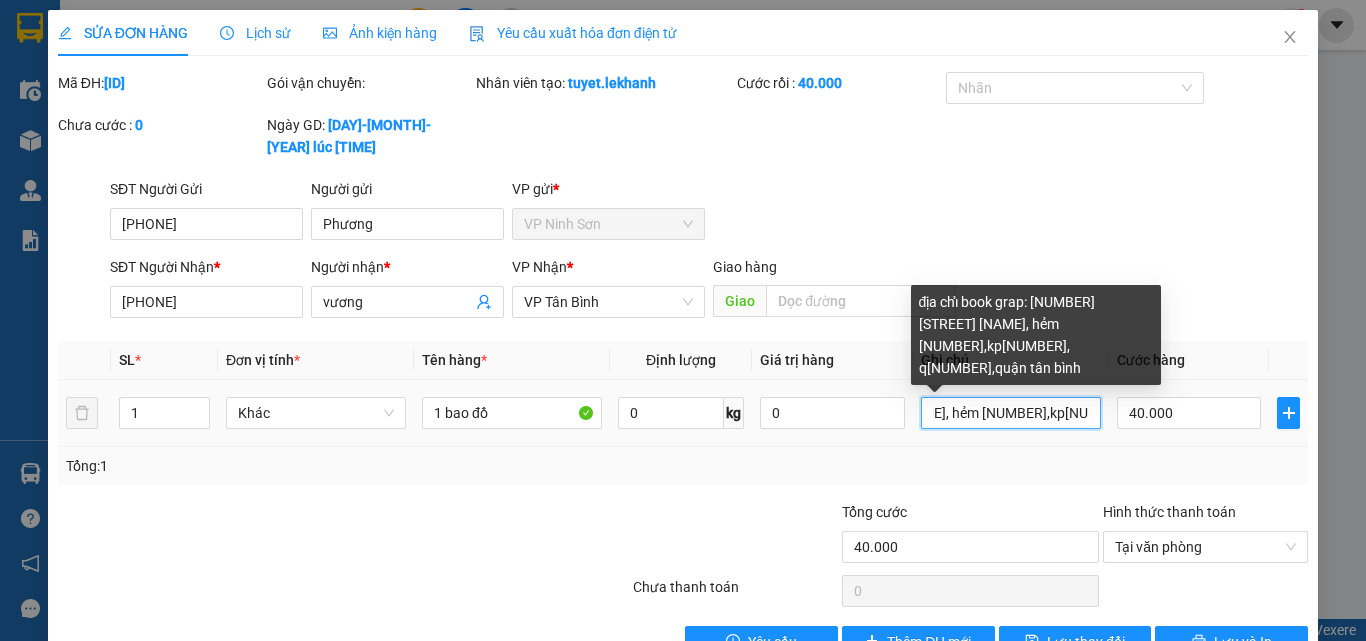 scroll, scrollTop: 0, scrollLeft: 322, axis: horizontal 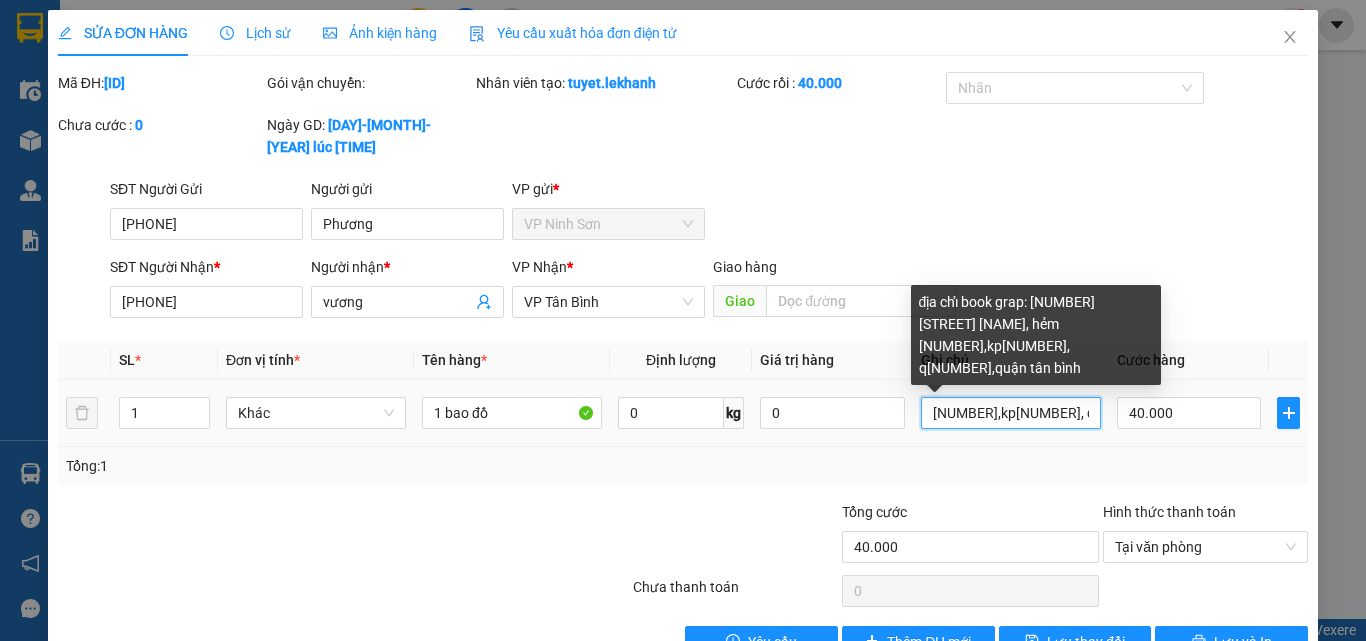 drag, startPoint x: 917, startPoint y: 387, endPoint x: 1190, endPoint y: 370, distance: 273.52878 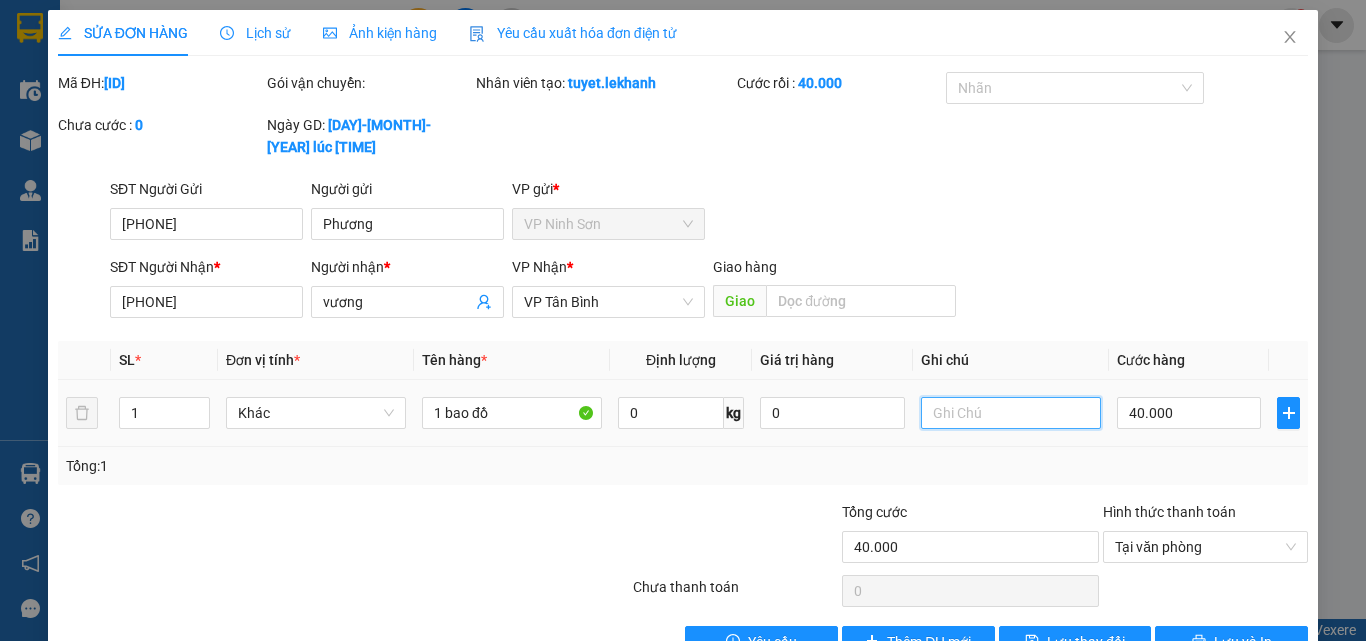 scroll, scrollTop: 0, scrollLeft: 0, axis: both 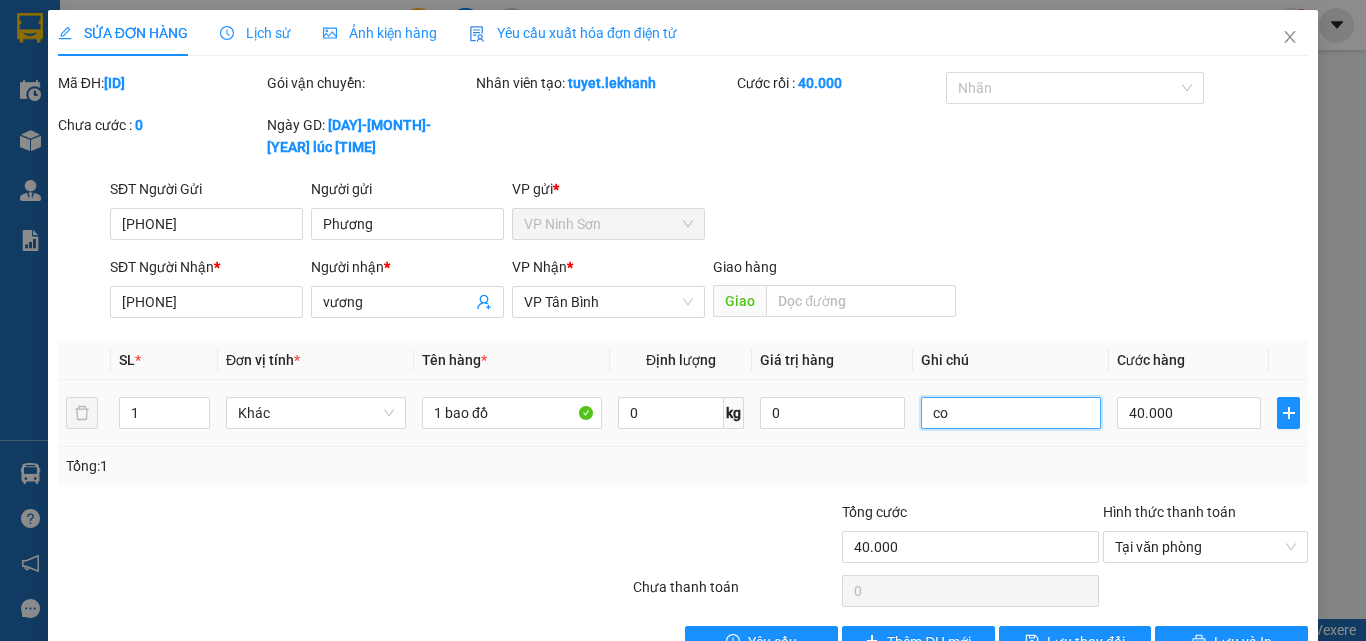 type on "c" 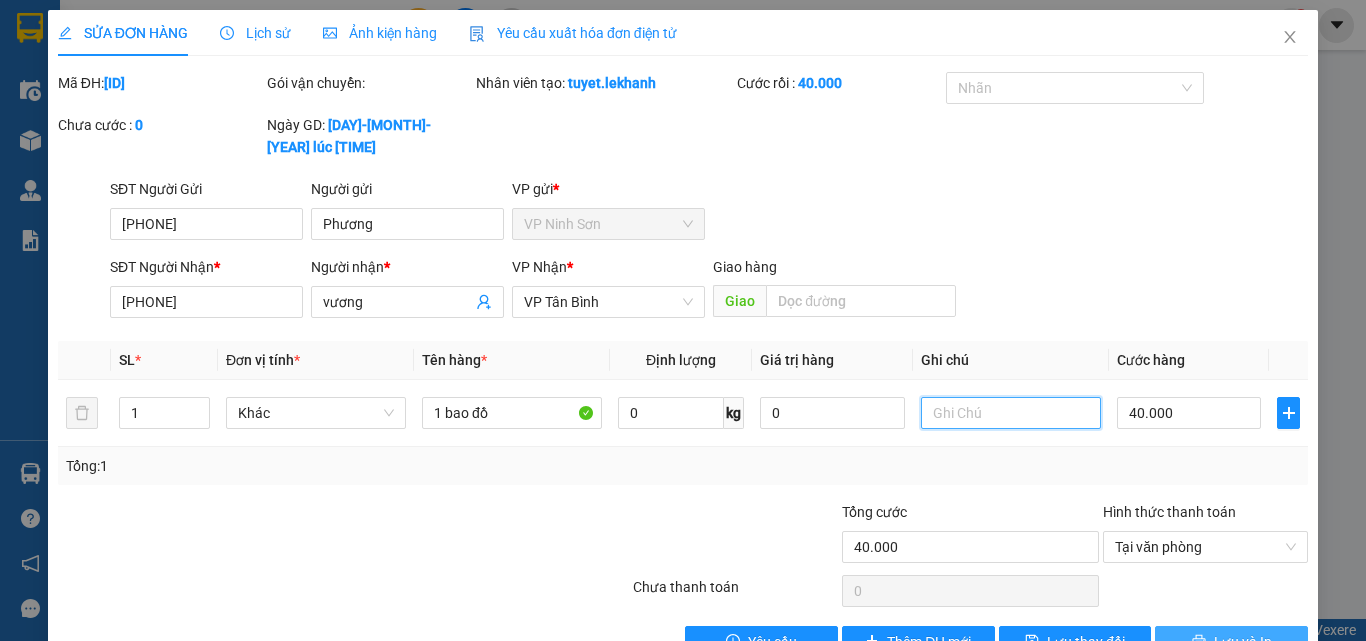 type 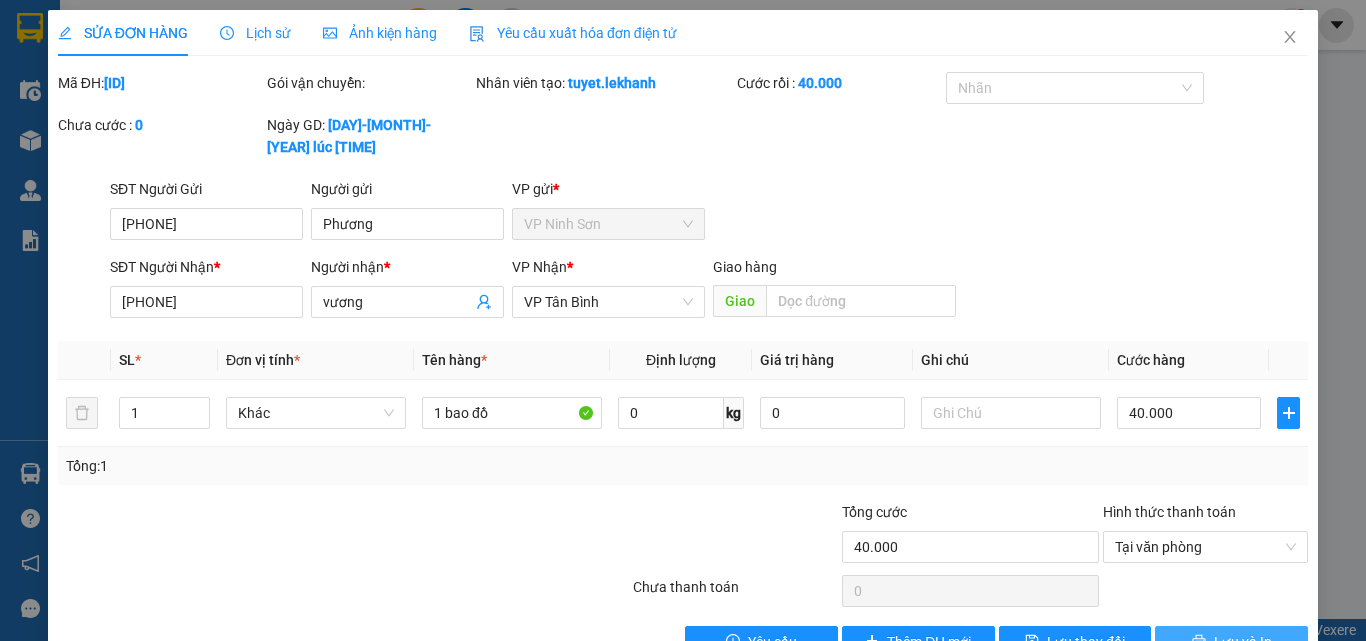 click on "Lưu và In" at bounding box center (1243, 642) 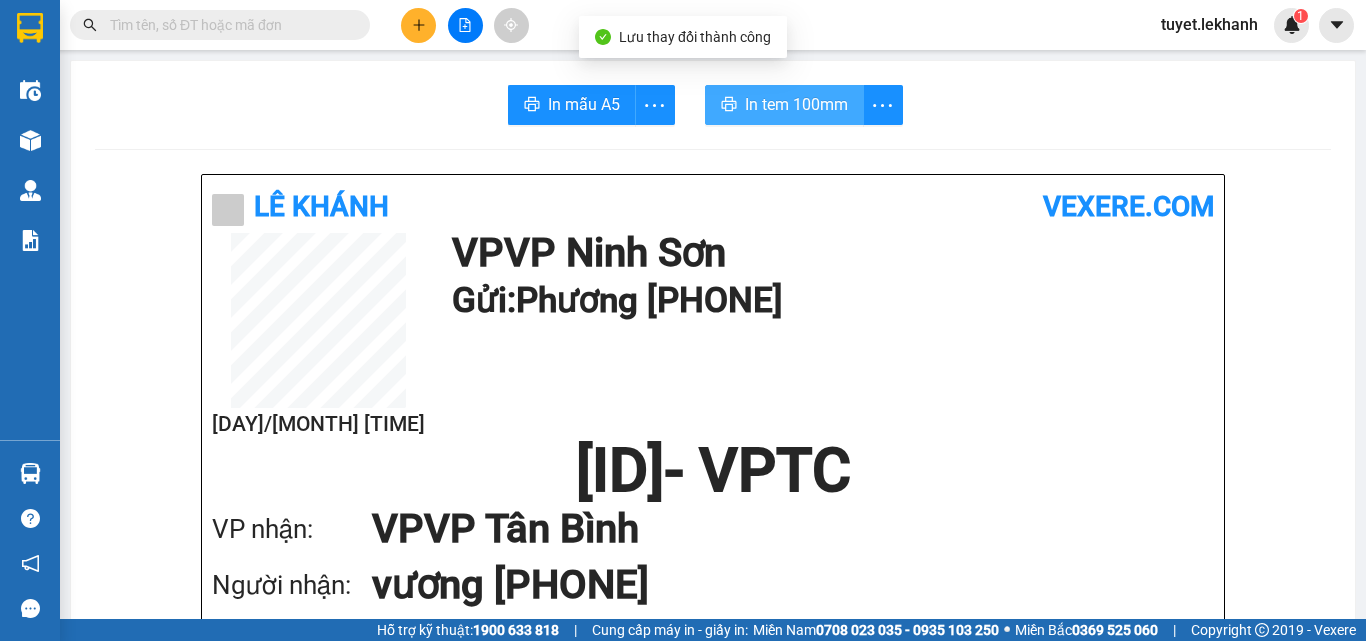 click on "In tem 100mm" at bounding box center [784, 105] 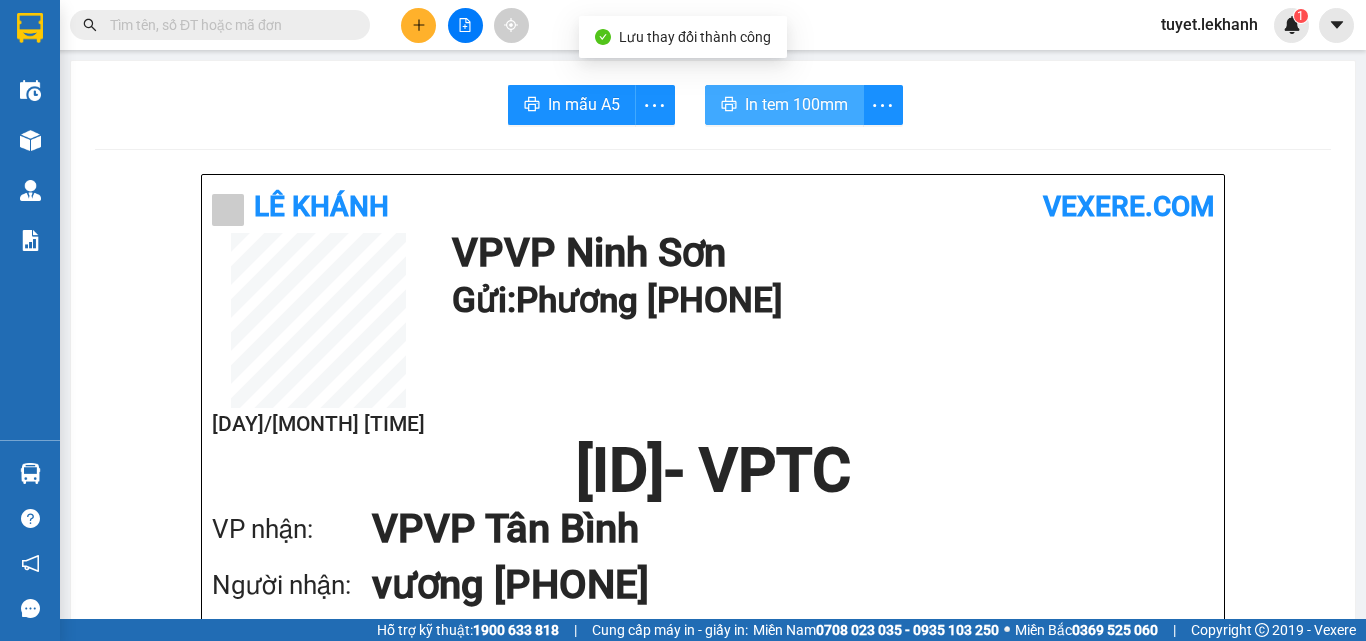 scroll, scrollTop: 0, scrollLeft: 0, axis: both 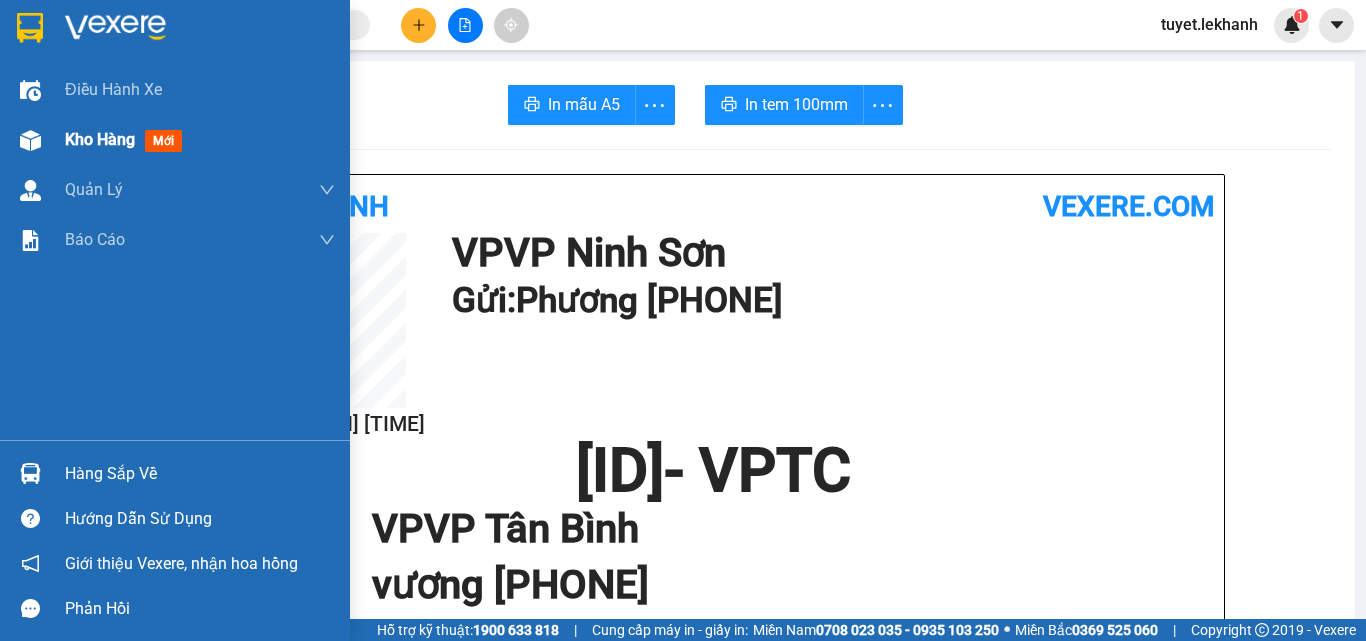 click on "Kho hàng" at bounding box center [100, 139] 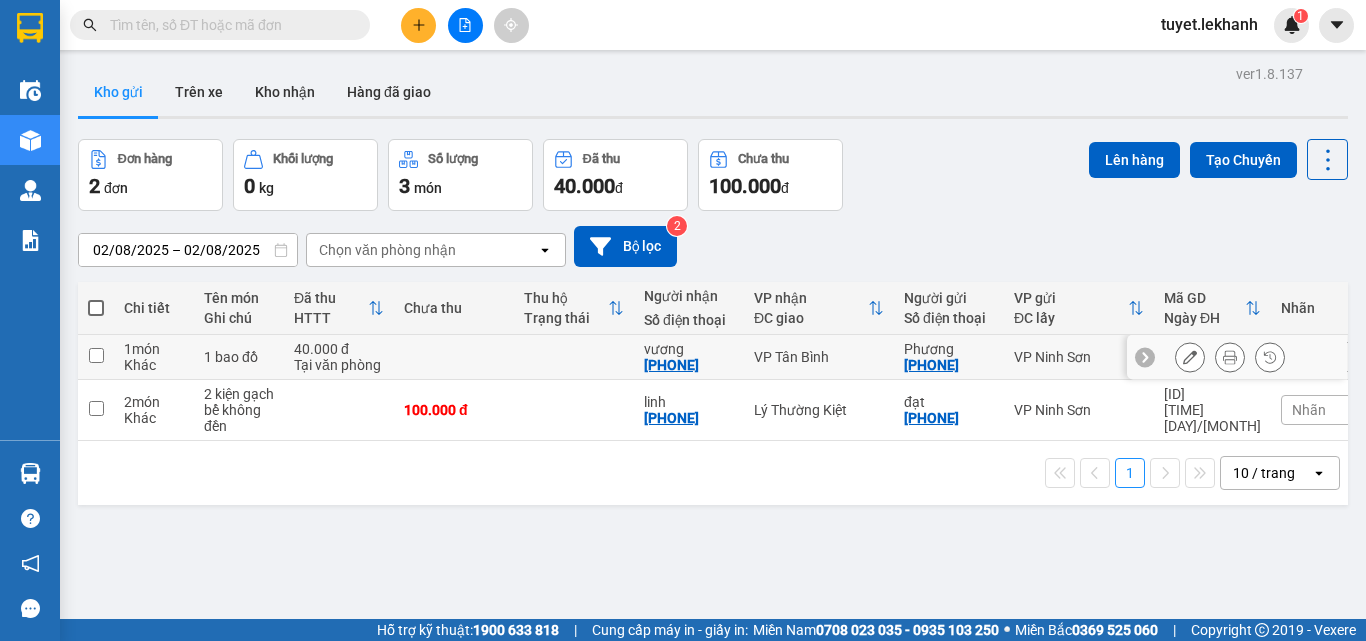 click 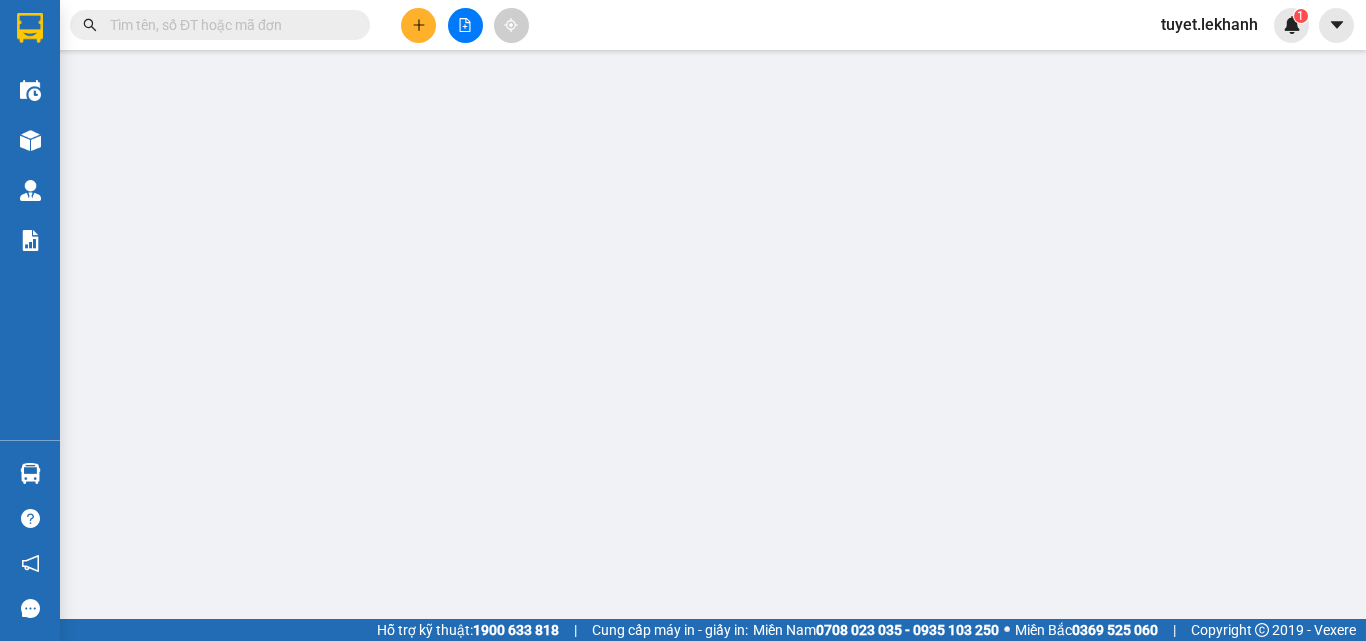 type on "[PHONE]" 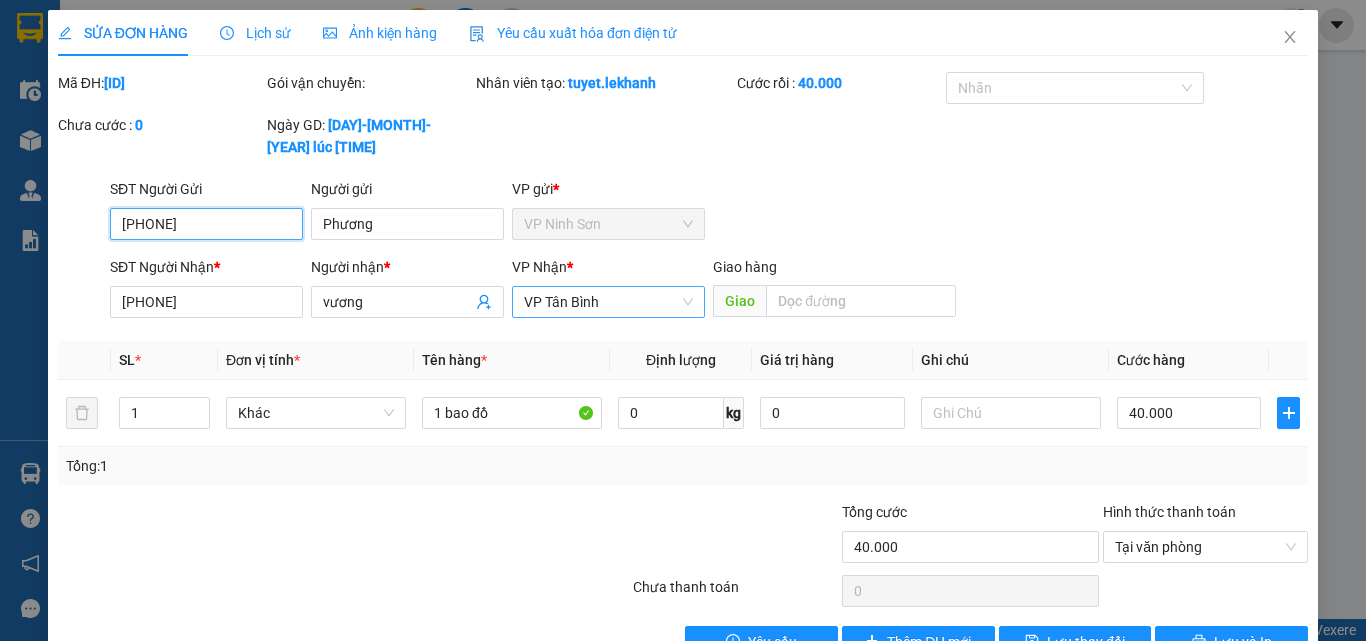 click on "VP Tân Bình" at bounding box center (608, 302) 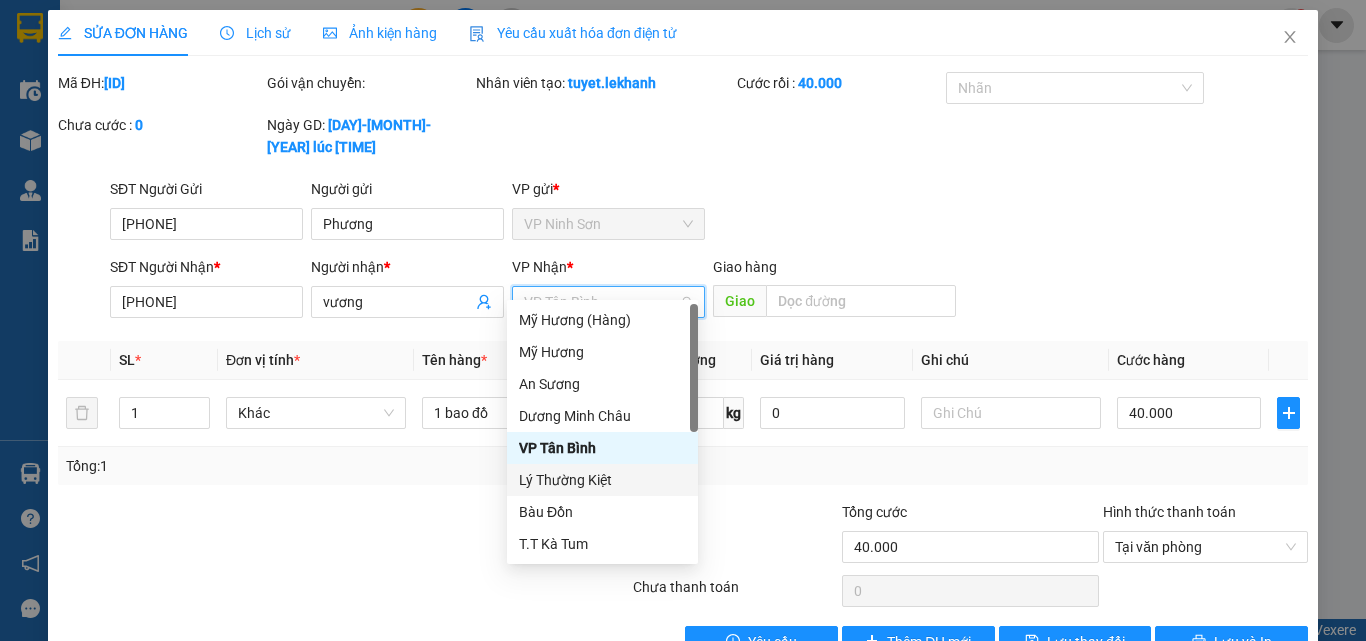 click on "Lý Thường Kiệt" at bounding box center [602, 480] 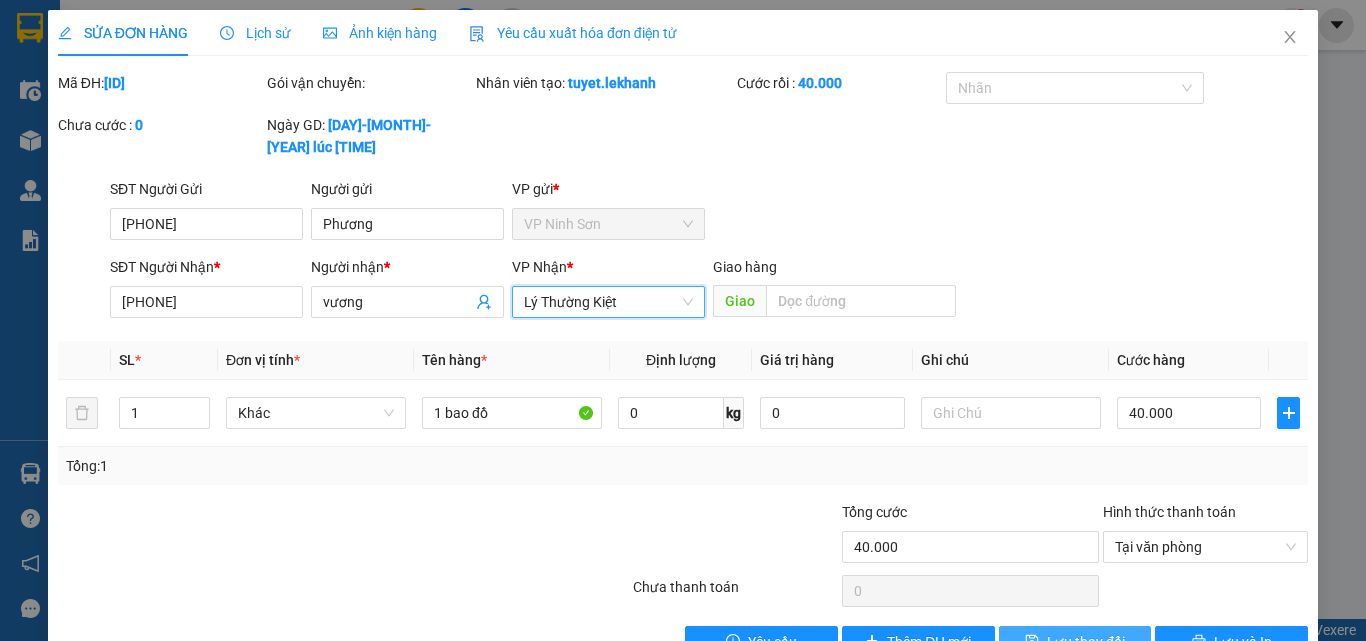 click on "Lưu thay đổi" at bounding box center (1086, 642) 